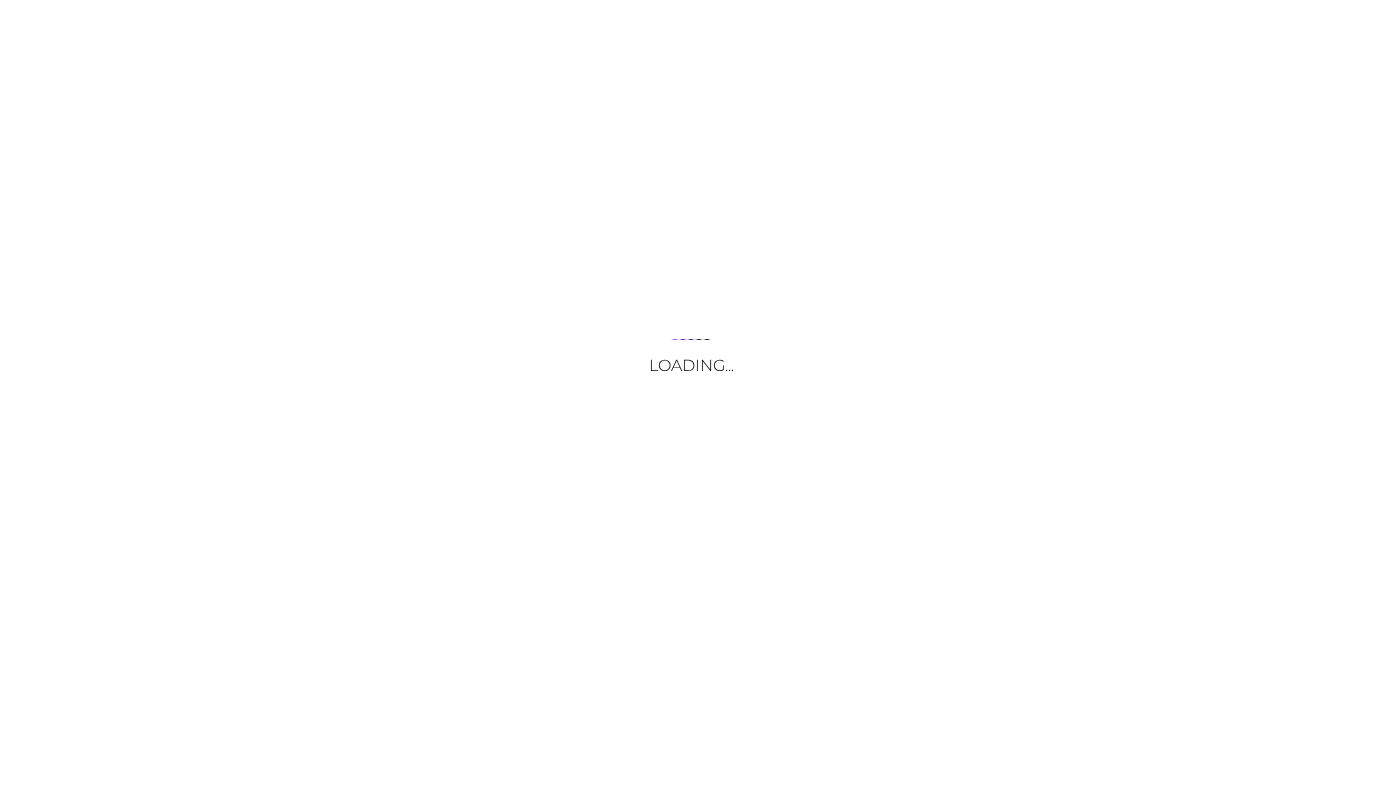 scroll, scrollTop: 0, scrollLeft: 0, axis: both 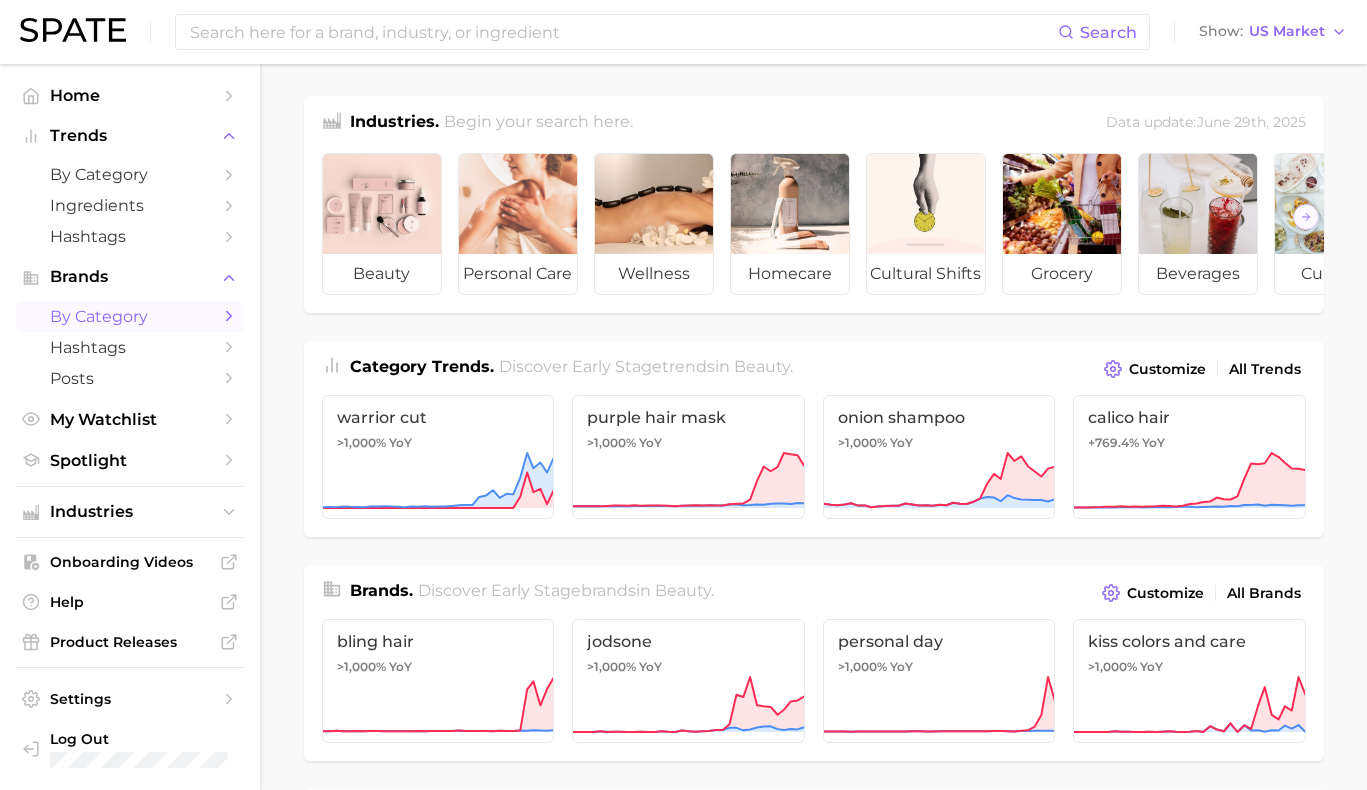 click on "by Category" at bounding box center [130, 316] 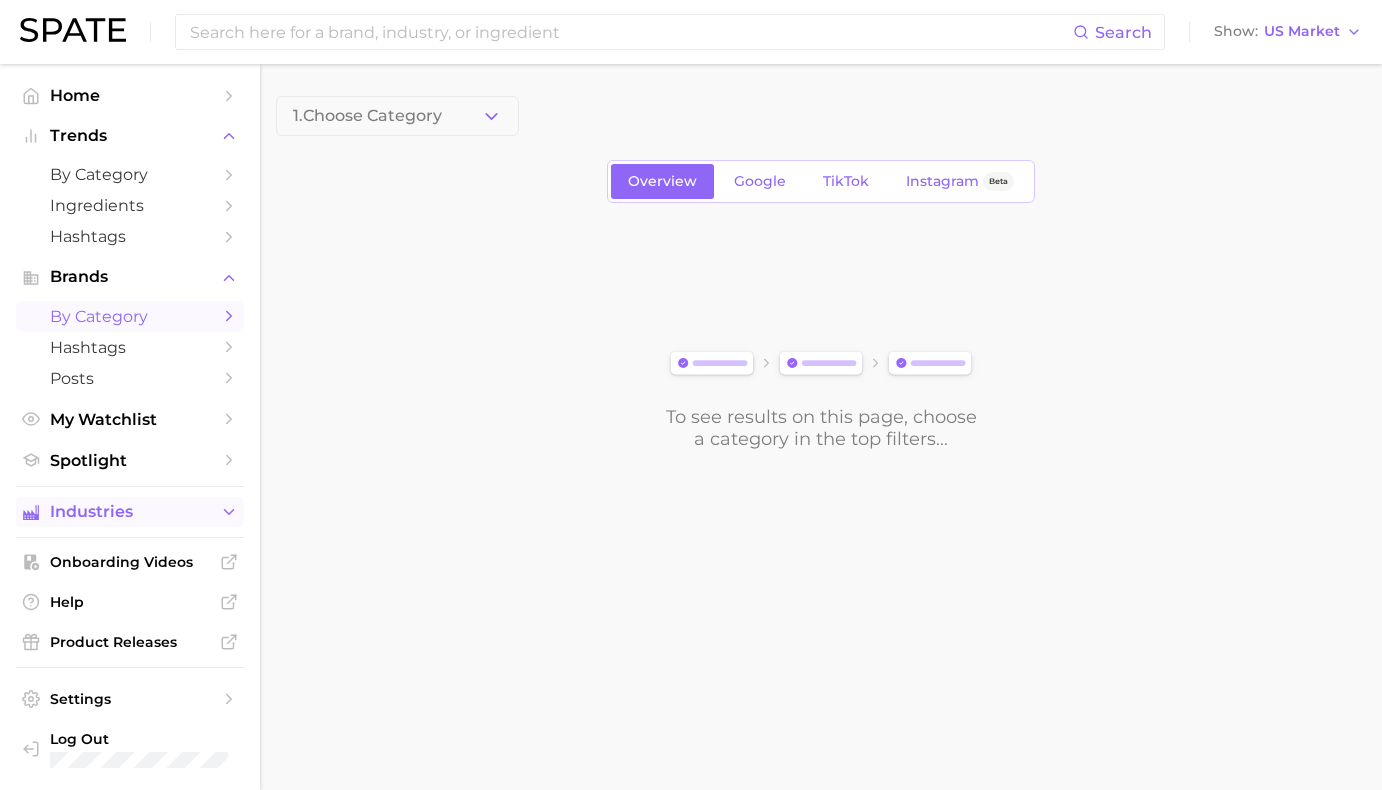 click on "Industries" at bounding box center [130, 512] 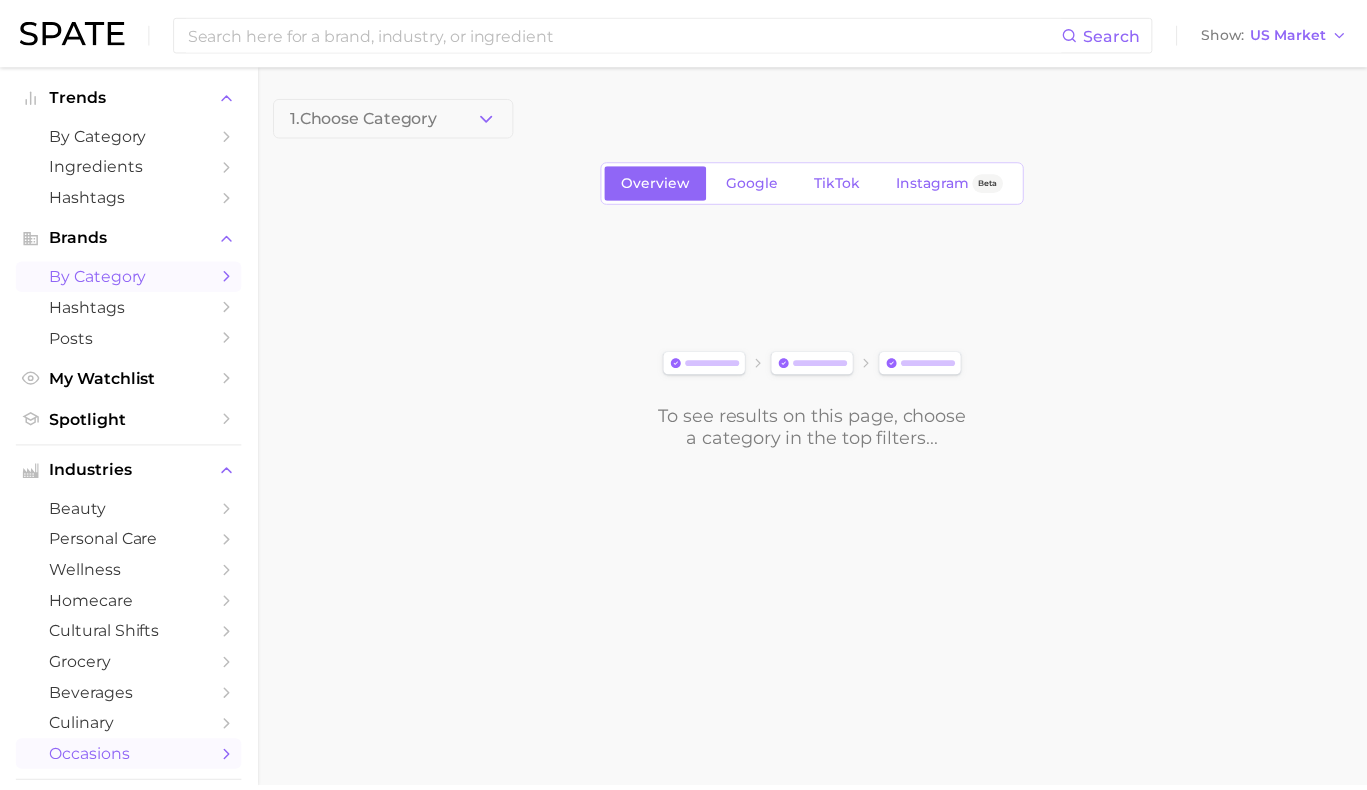 scroll, scrollTop: 129, scrollLeft: 0, axis: vertical 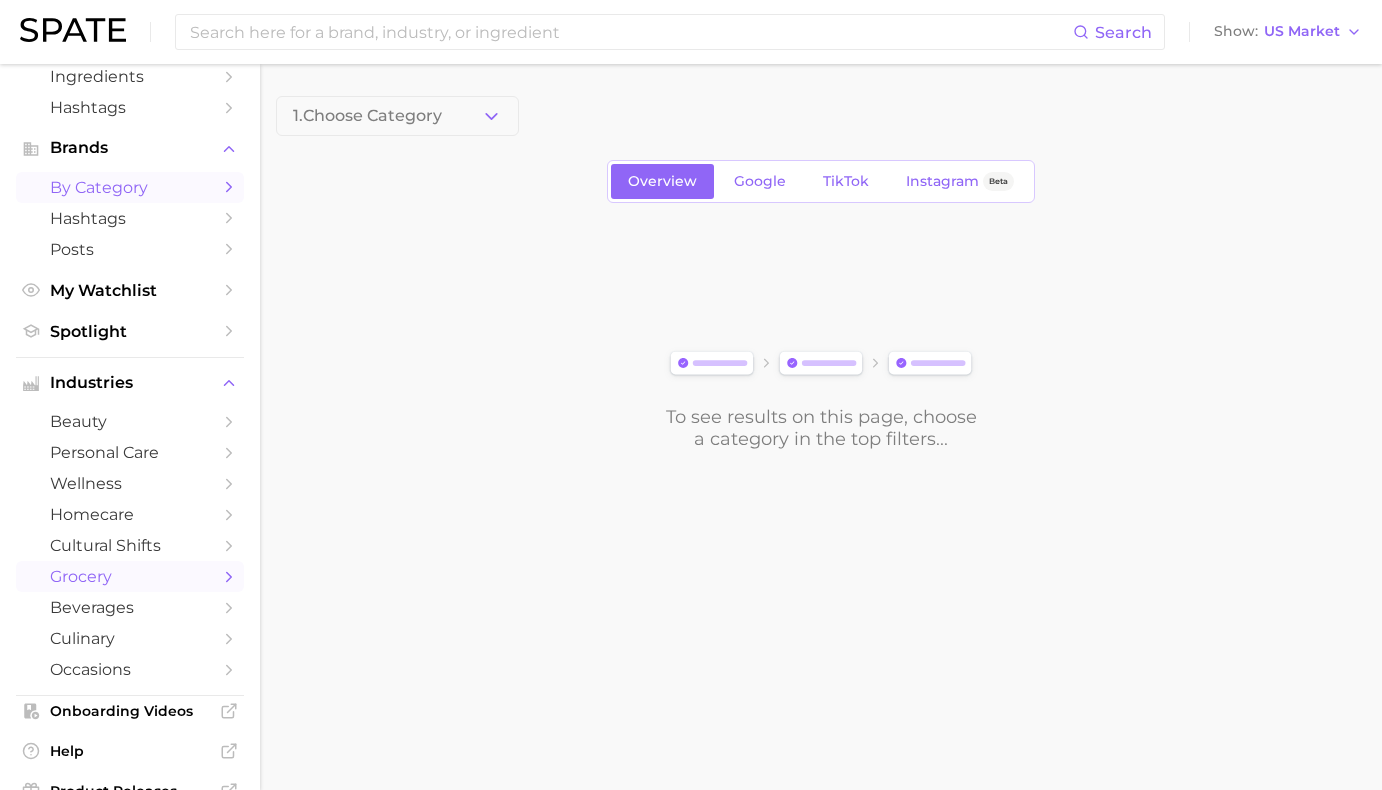 click on "grocery" at bounding box center (130, 576) 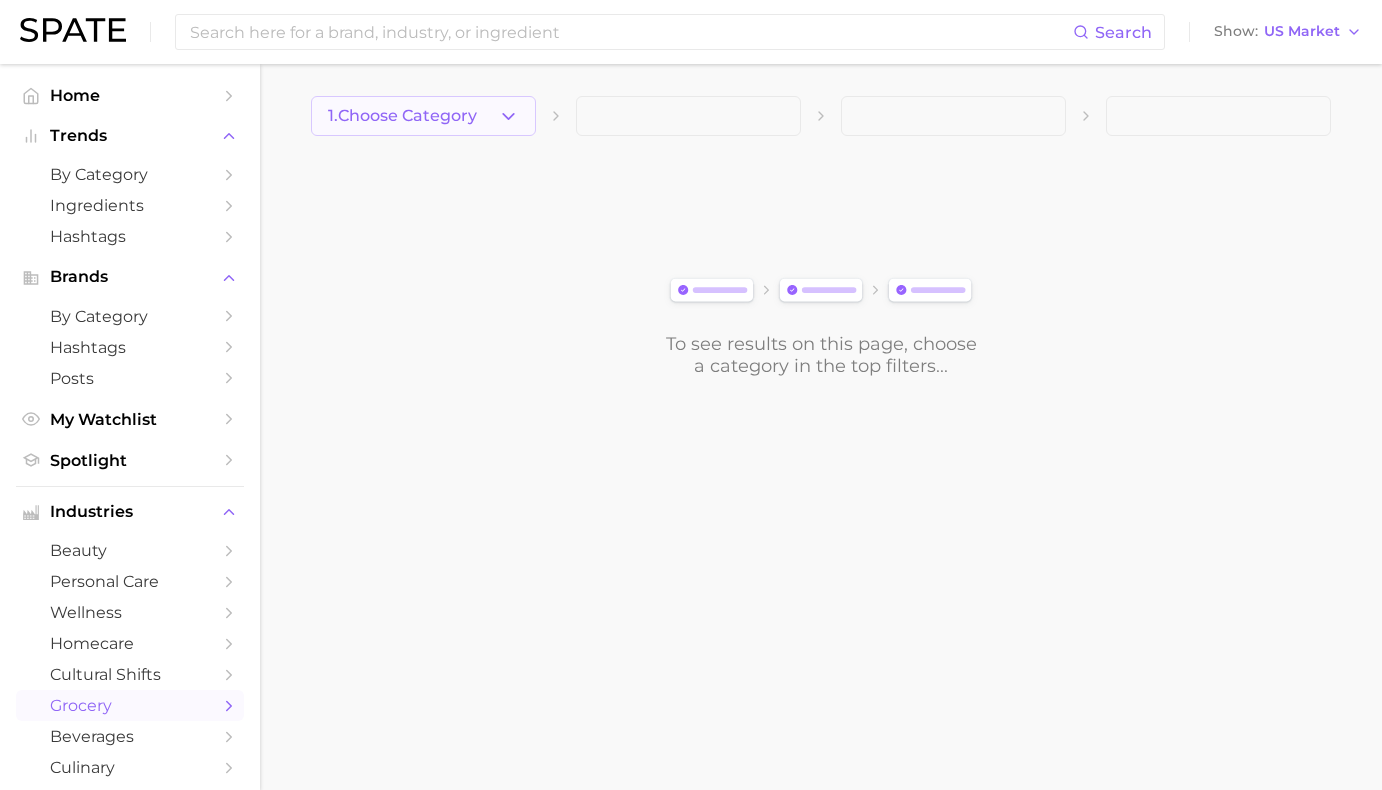 click on "1.  Choose Category" at bounding box center [423, 116] 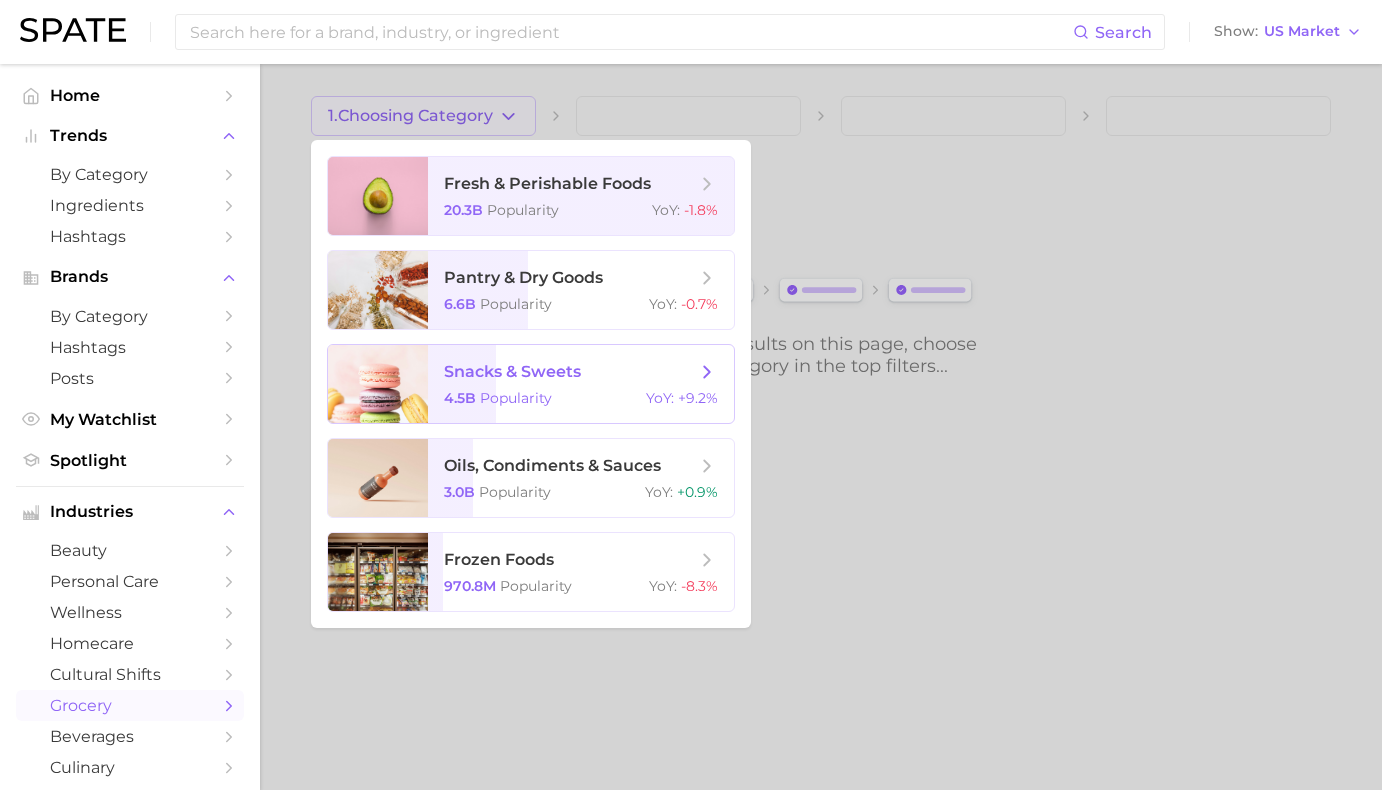 click on "Popularity" at bounding box center (516, 398) 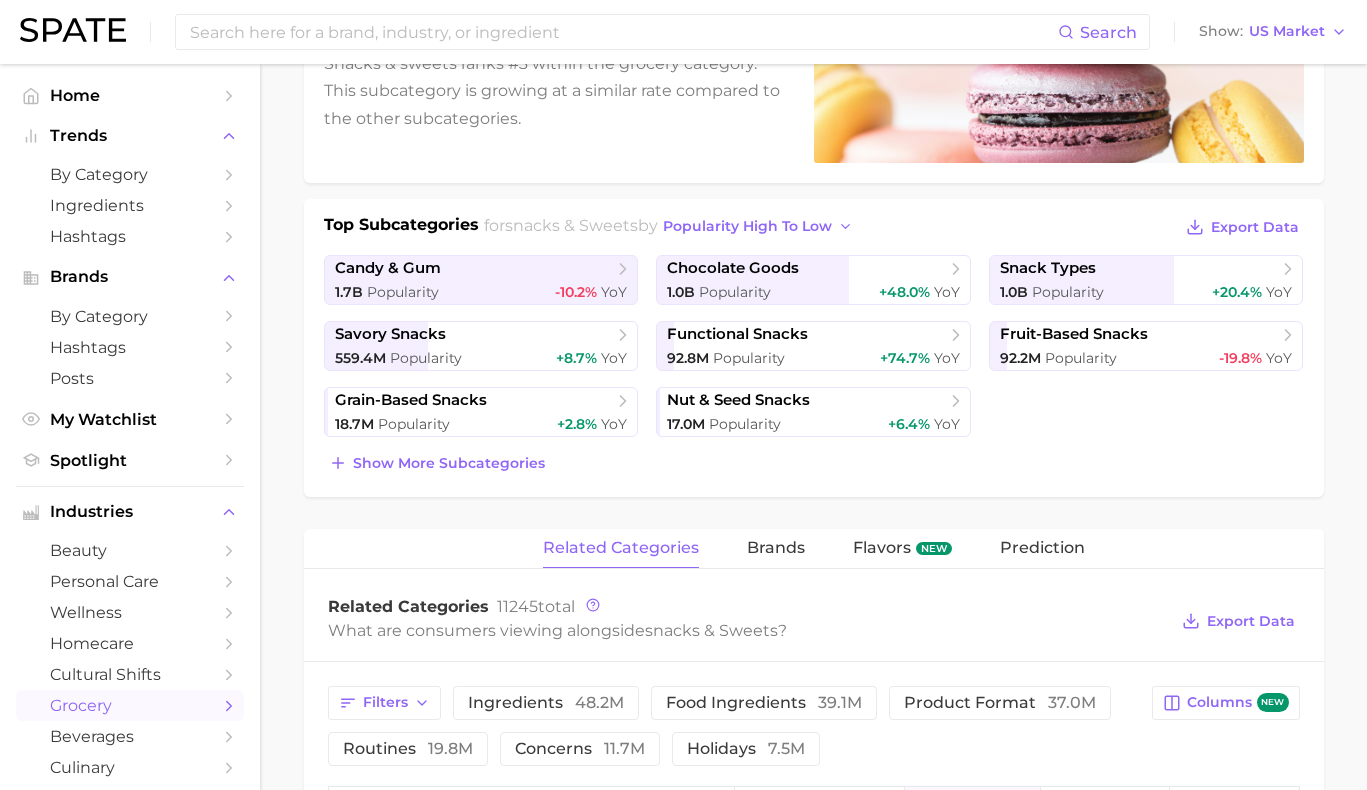 scroll, scrollTop: 745, scrollLeft: 0, axis: vertical 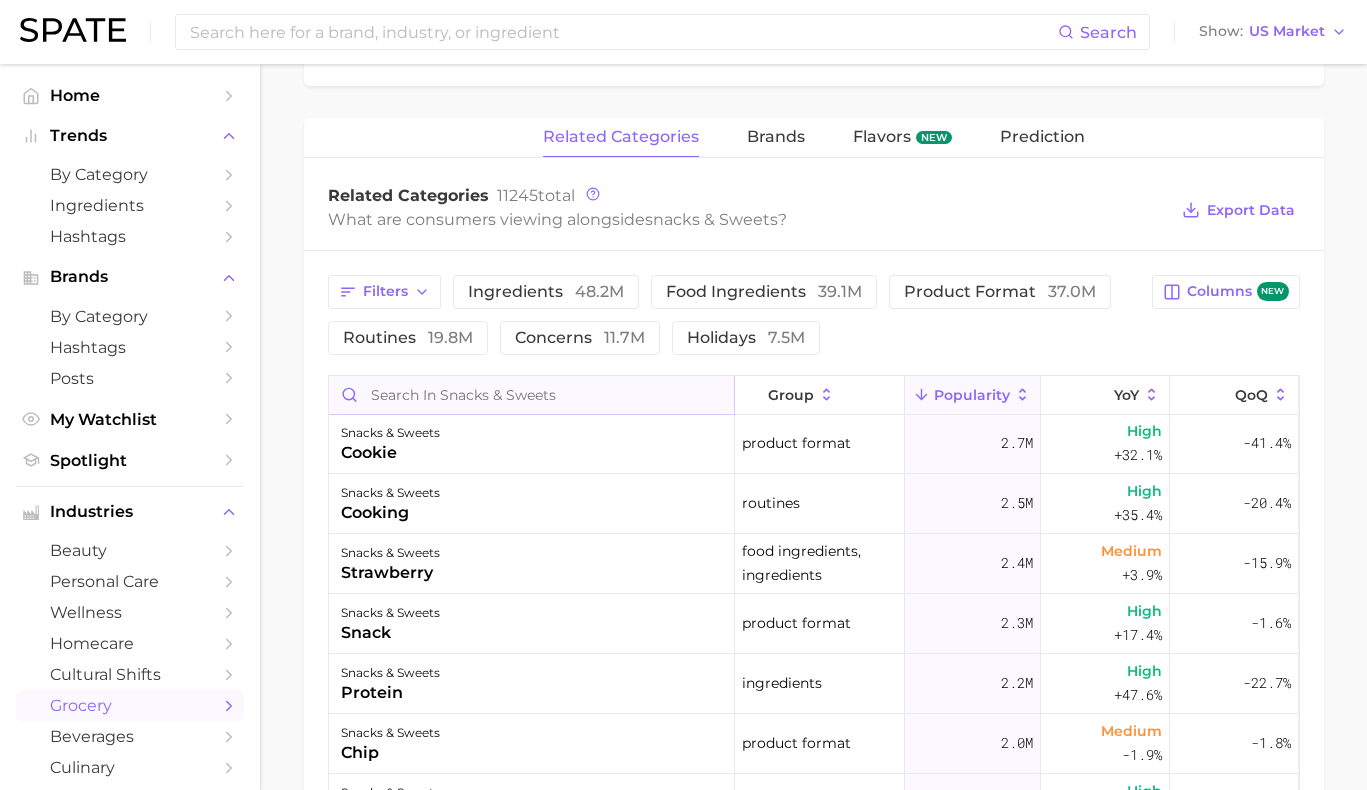 click at bounding box center [531, 395] 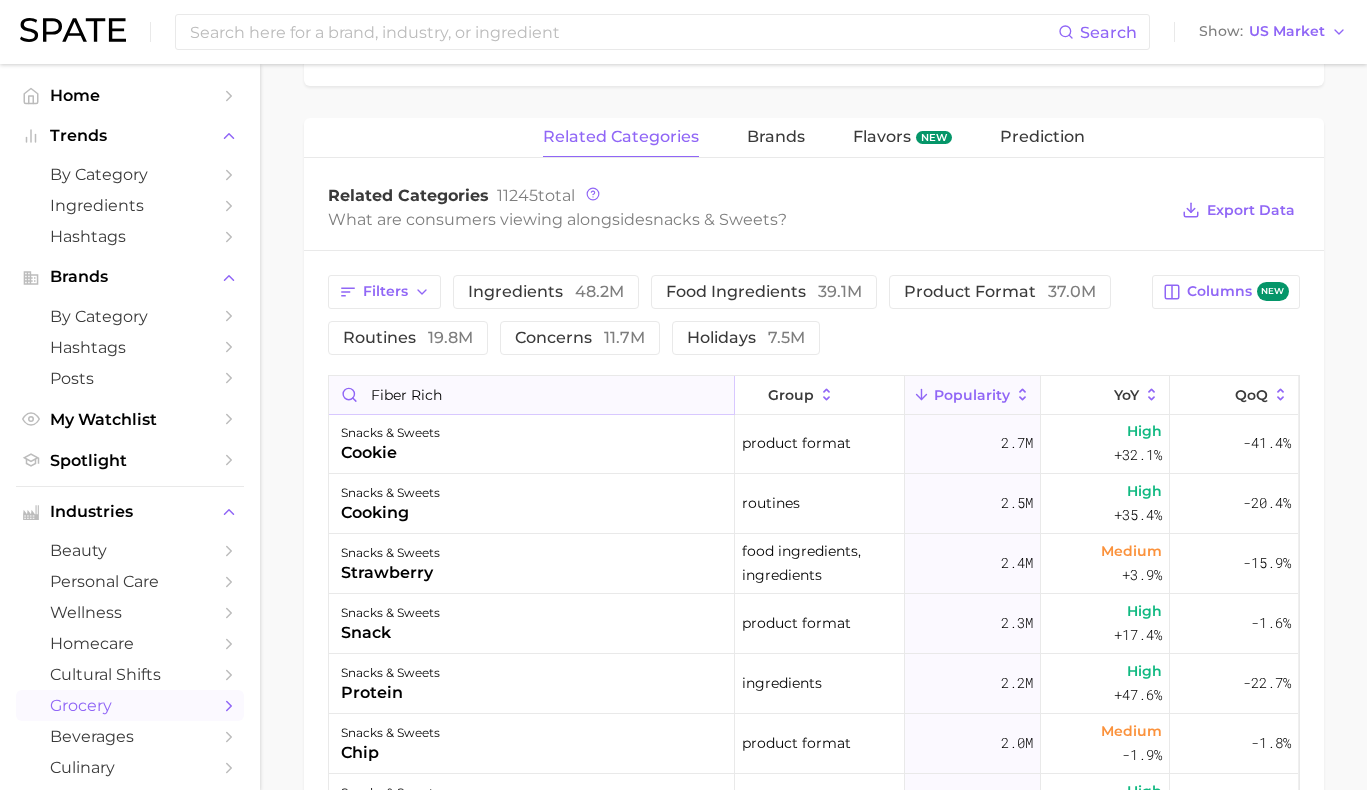 scroll, scrollTop: 0, scrollLeft: 0, axis: both 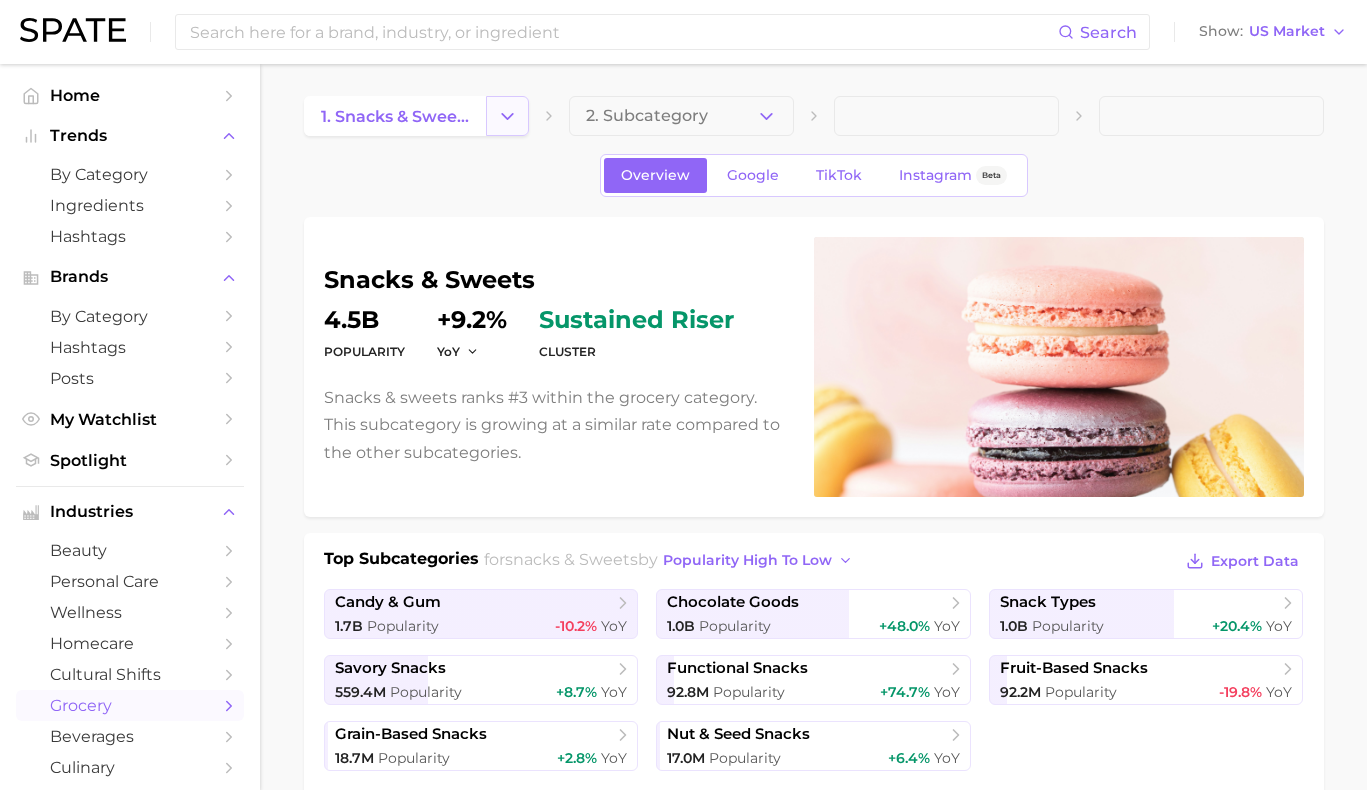 type on "fiber" 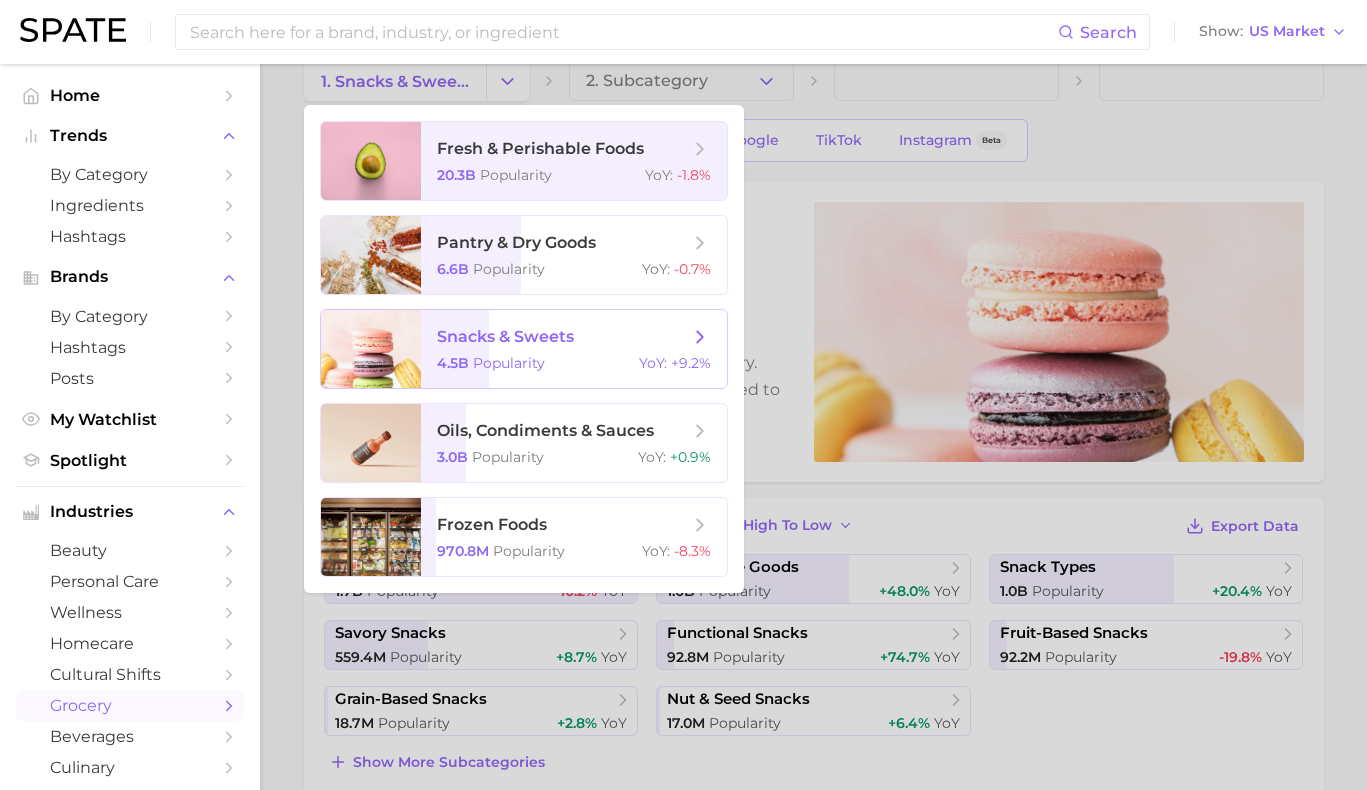 scroll, scrollTop: 80, scrollLeft: 0, axis: vertical 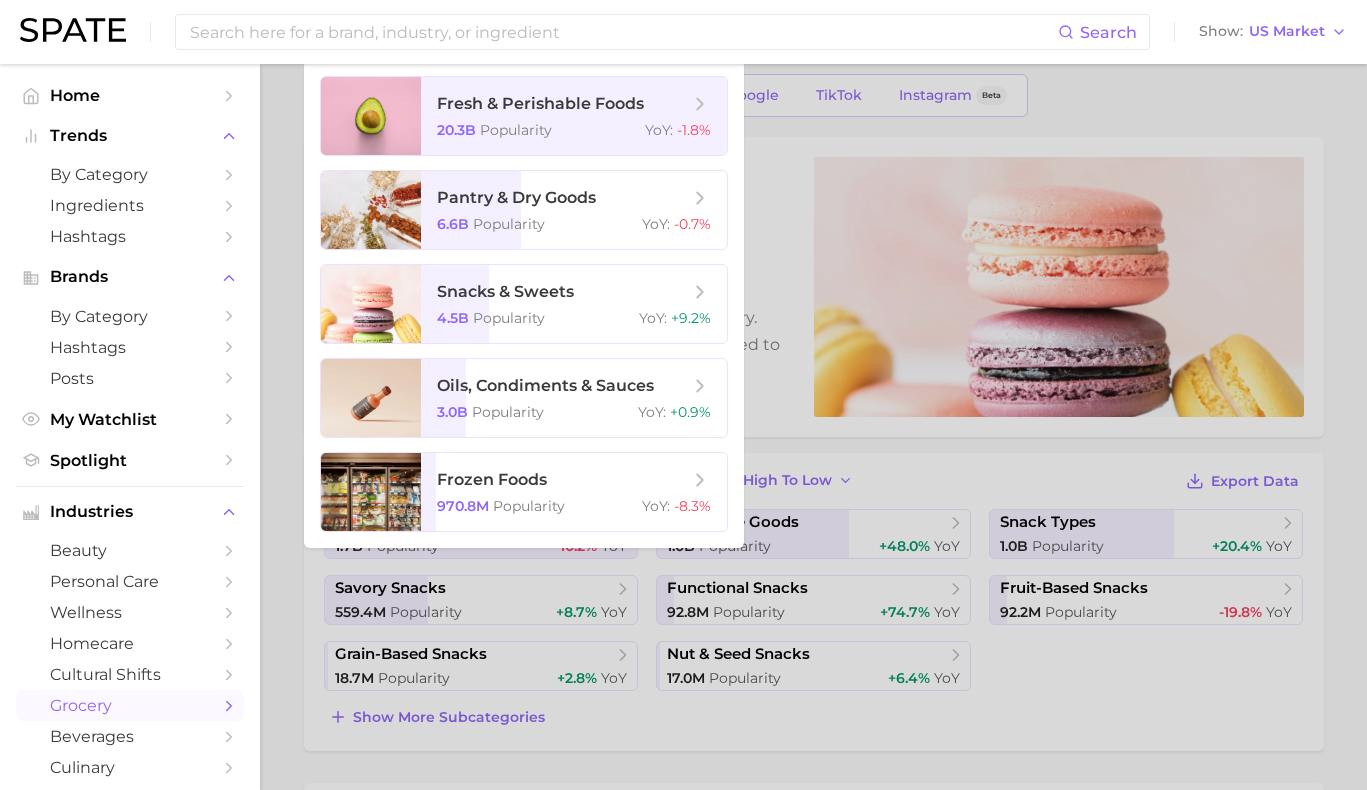click at bounding box center [683, 395] 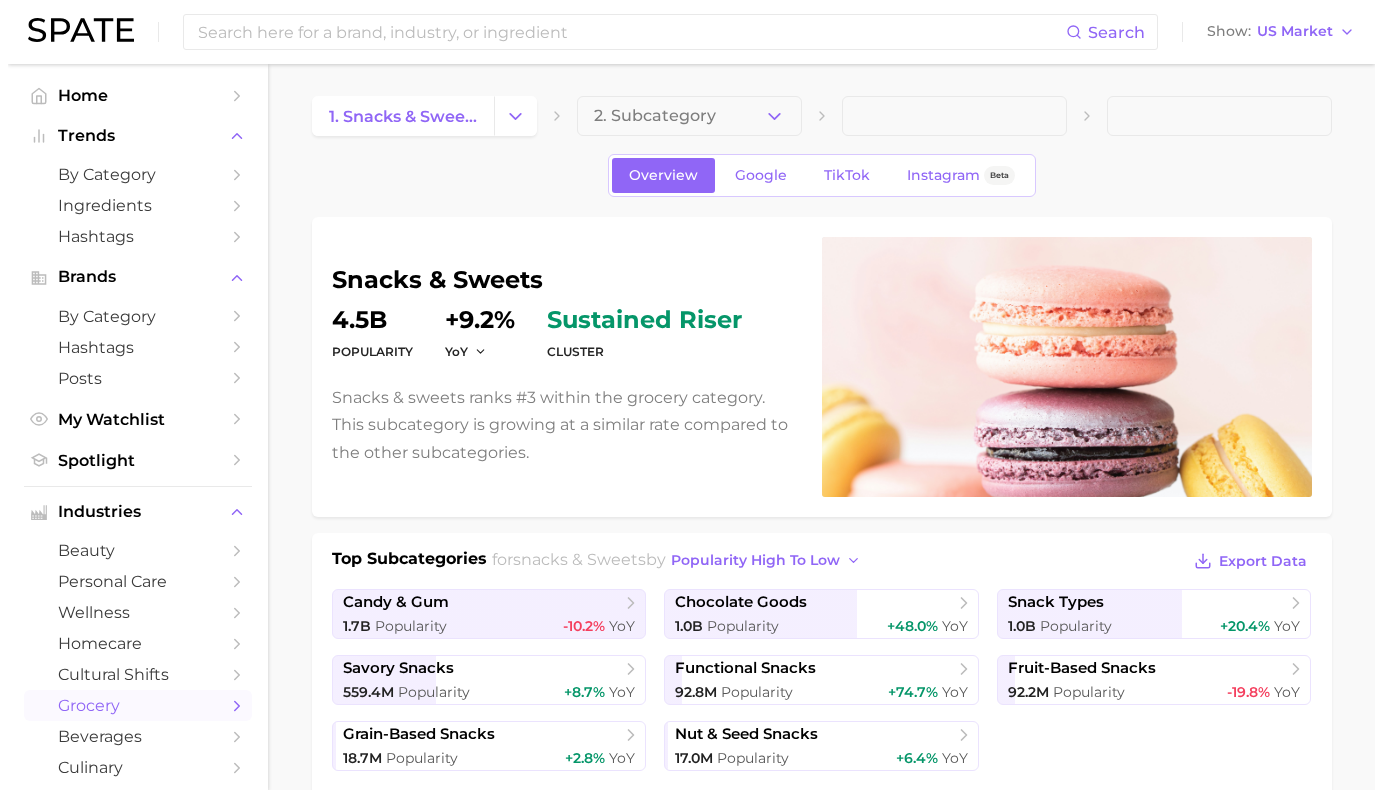 scroll, scrollTop: 561, scrollLeft: 0, axis: vertical 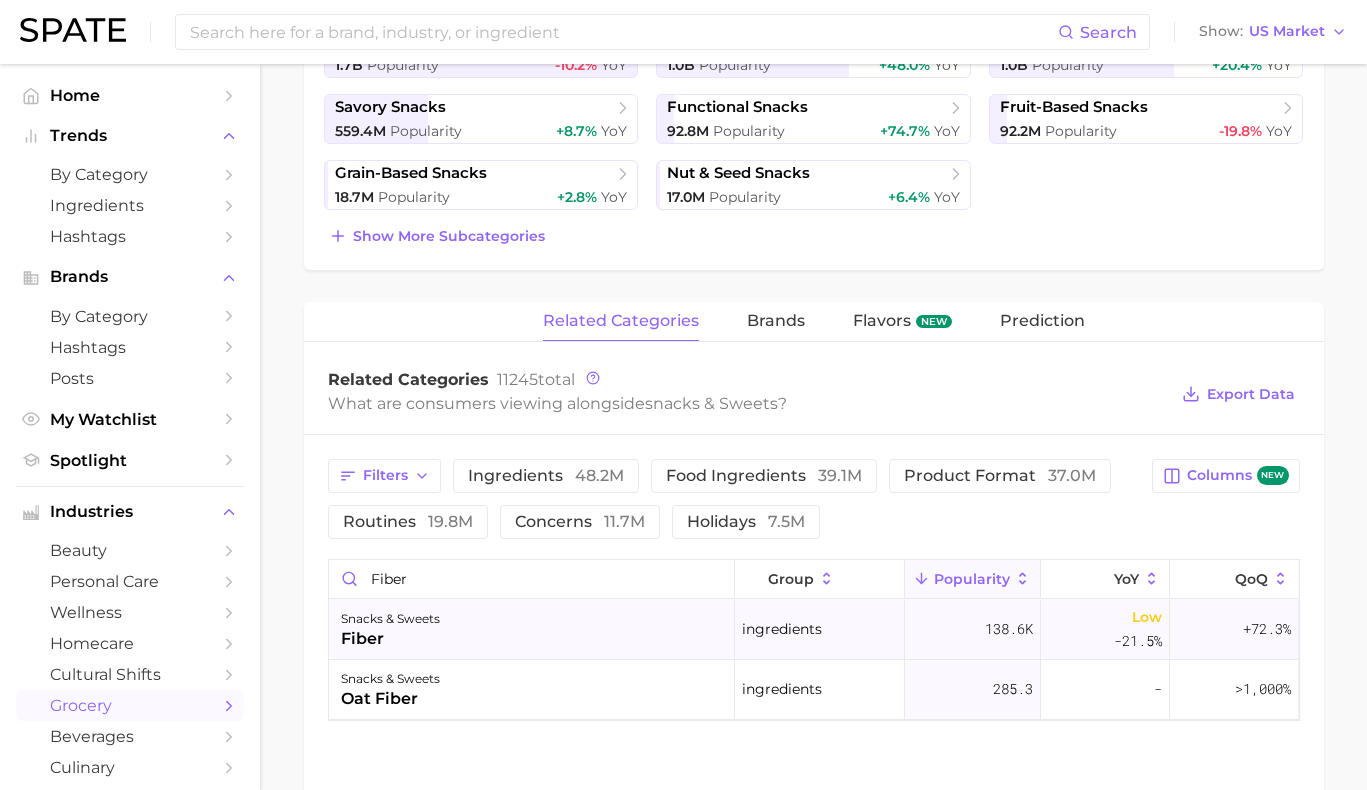 click on "snacks & sweets fiber" at bounding box center [532, 630] 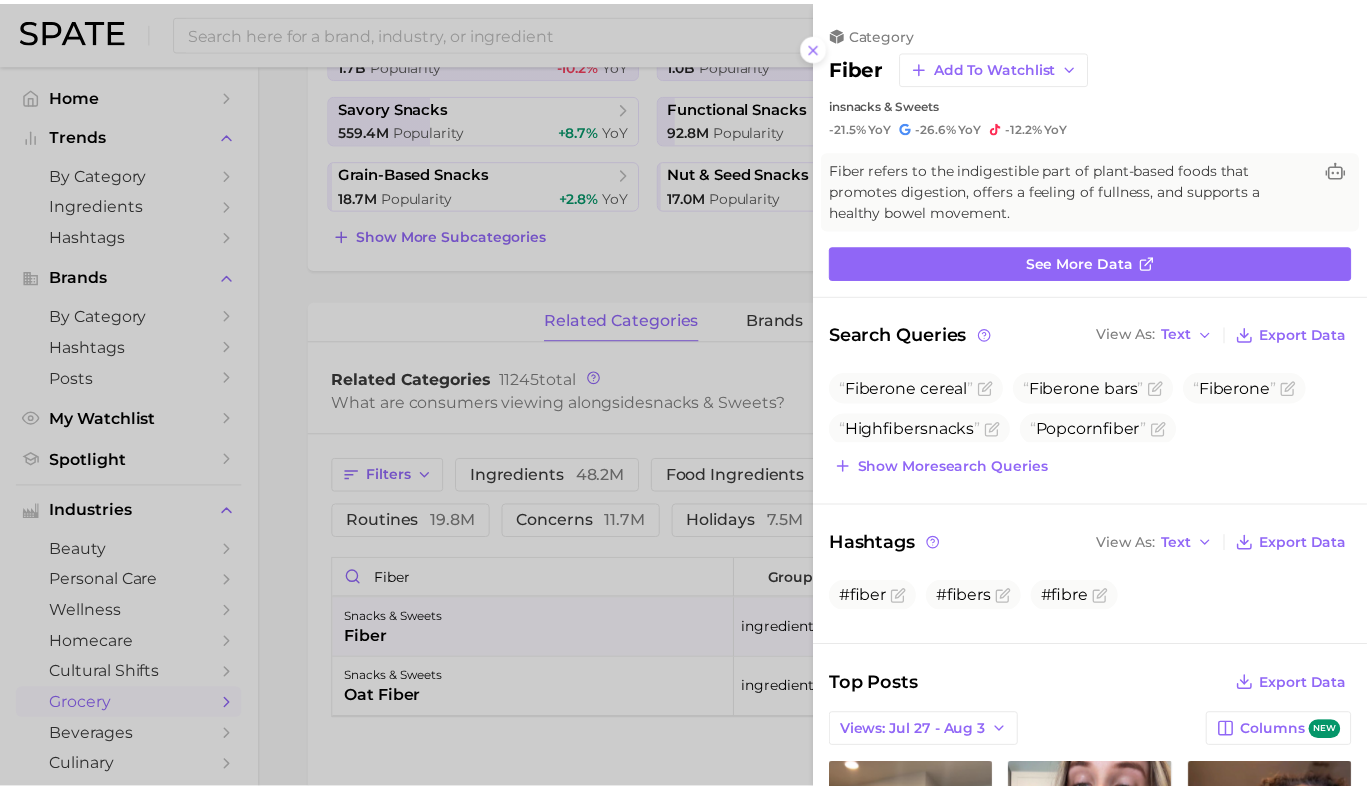 scroll, scrollTop: 0, scrollLeft: 0, axis: both 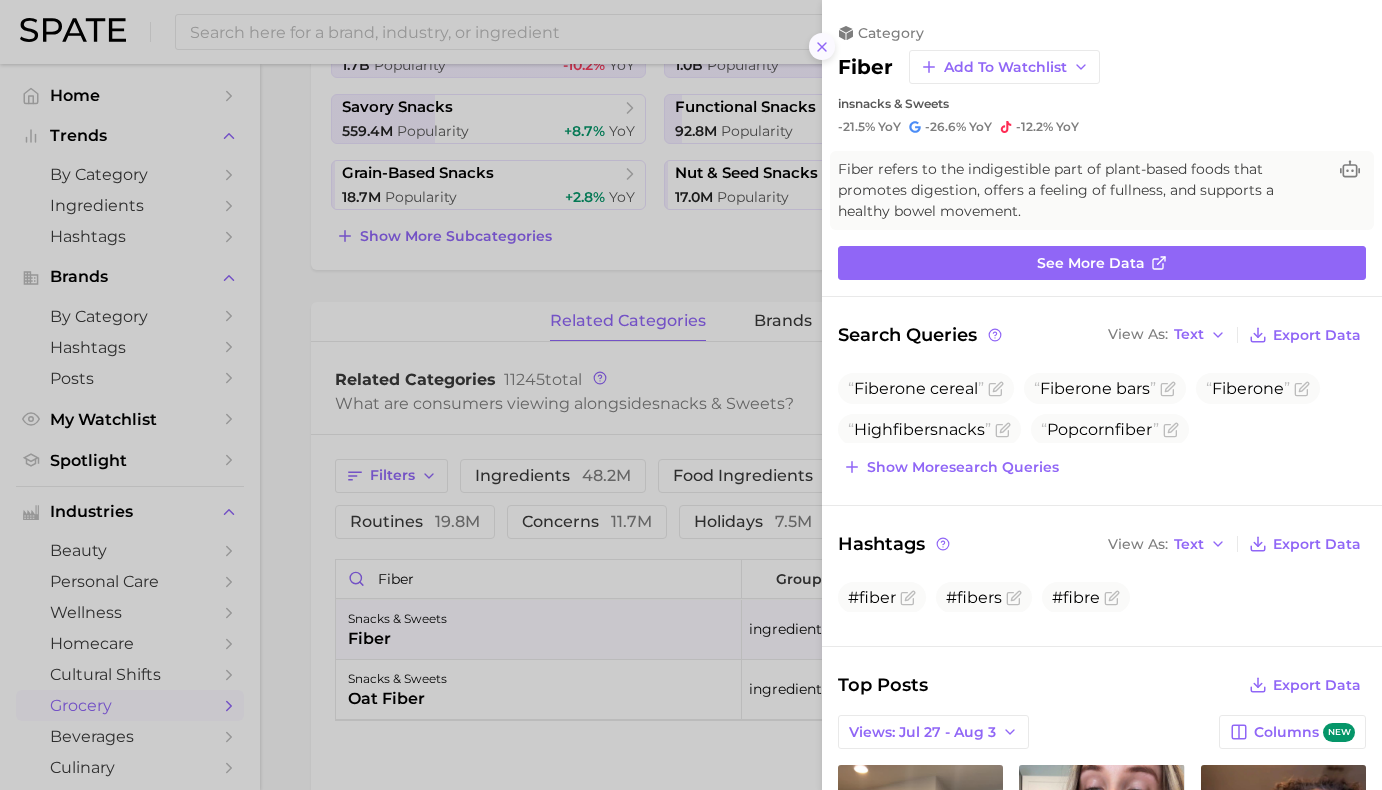 click at bounding box center [822, 46] 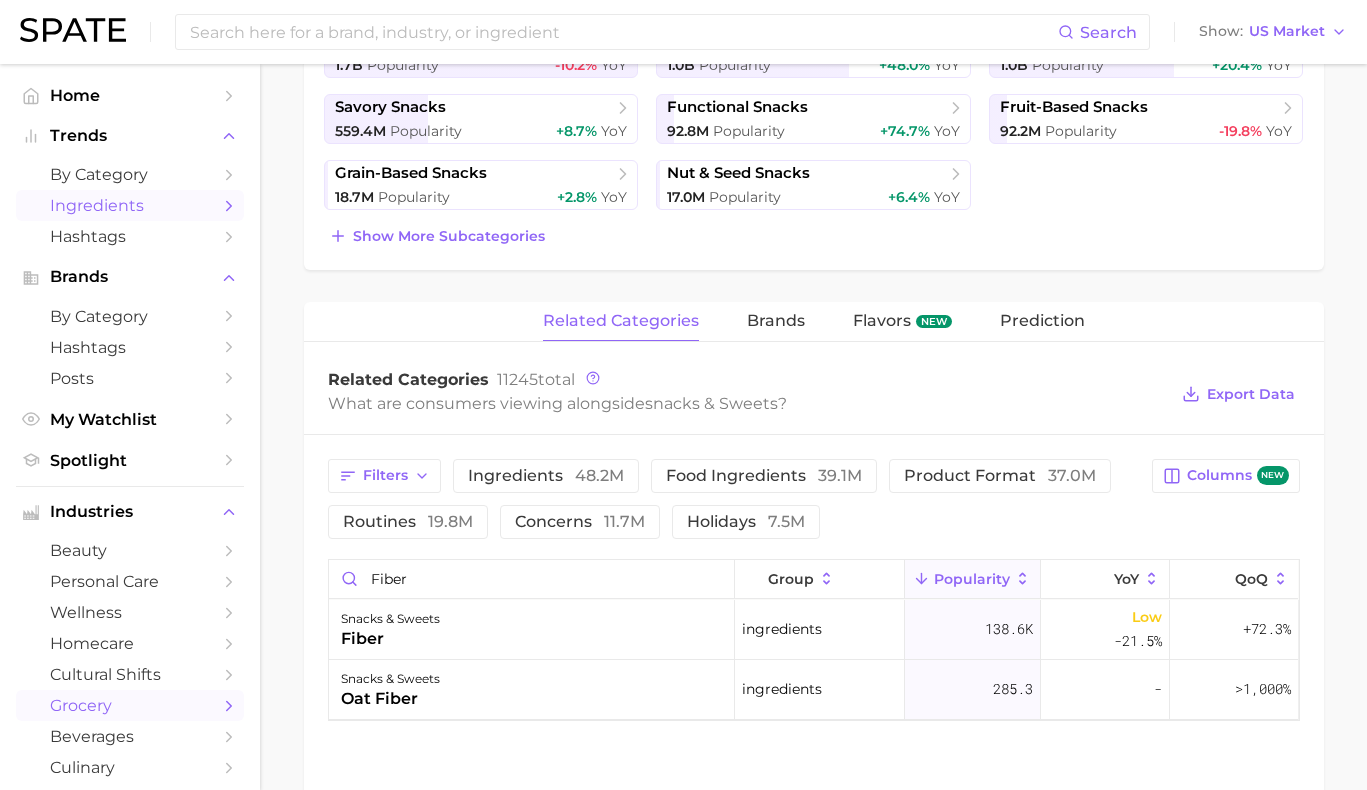 click on "Ingredients" at bounding box center [130, 205] 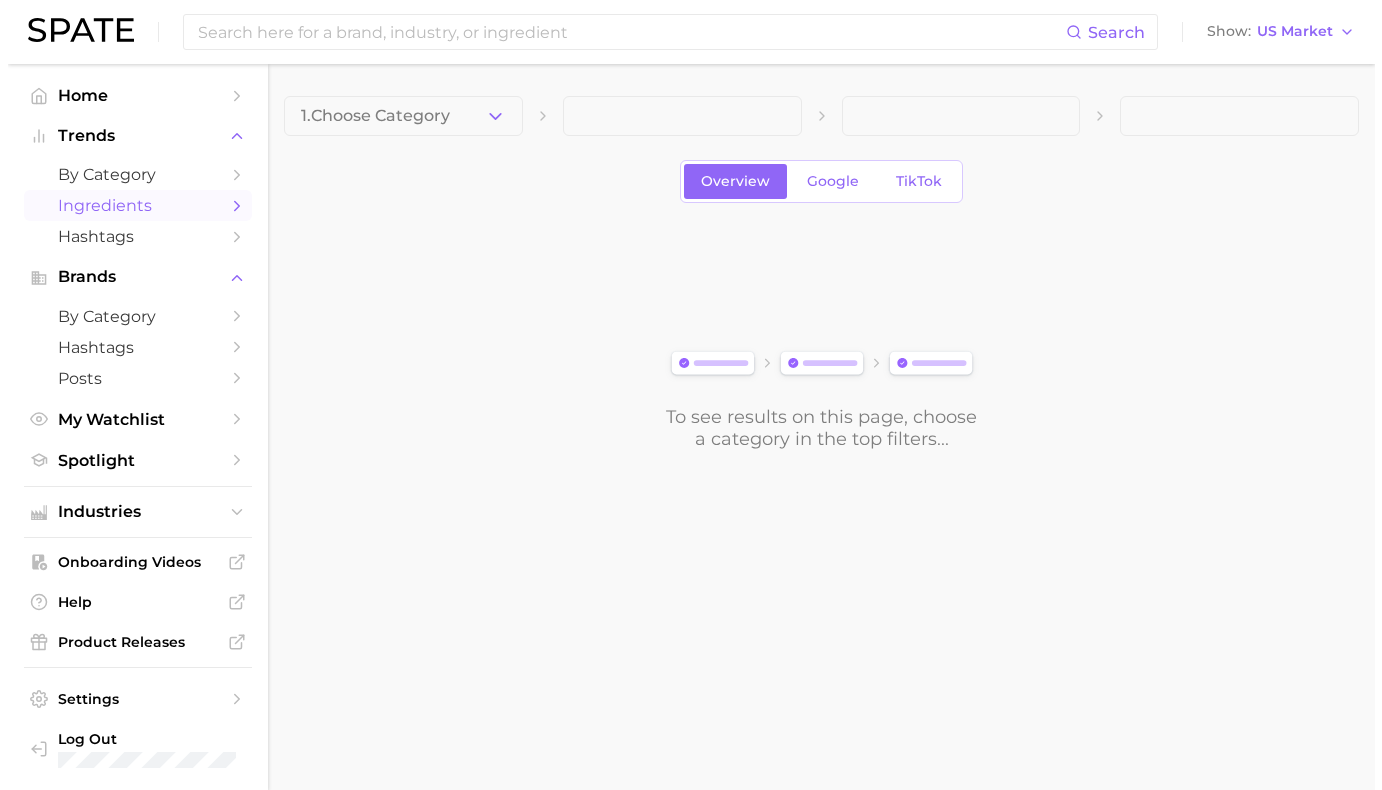scroll, scrollTop: 0, scrollLeft: 0, axis: both 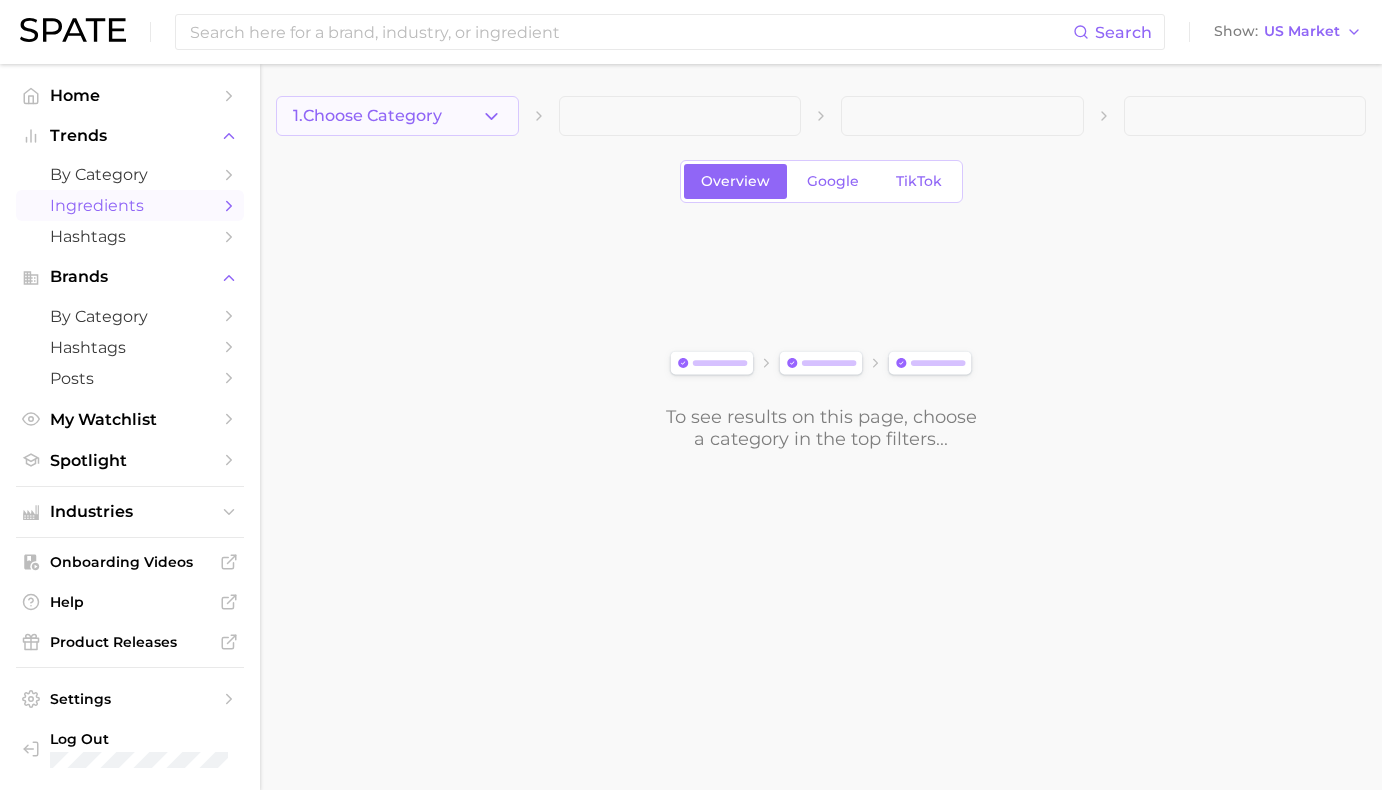 click on "1.  Choose Category" at bounding box center [397, 116] 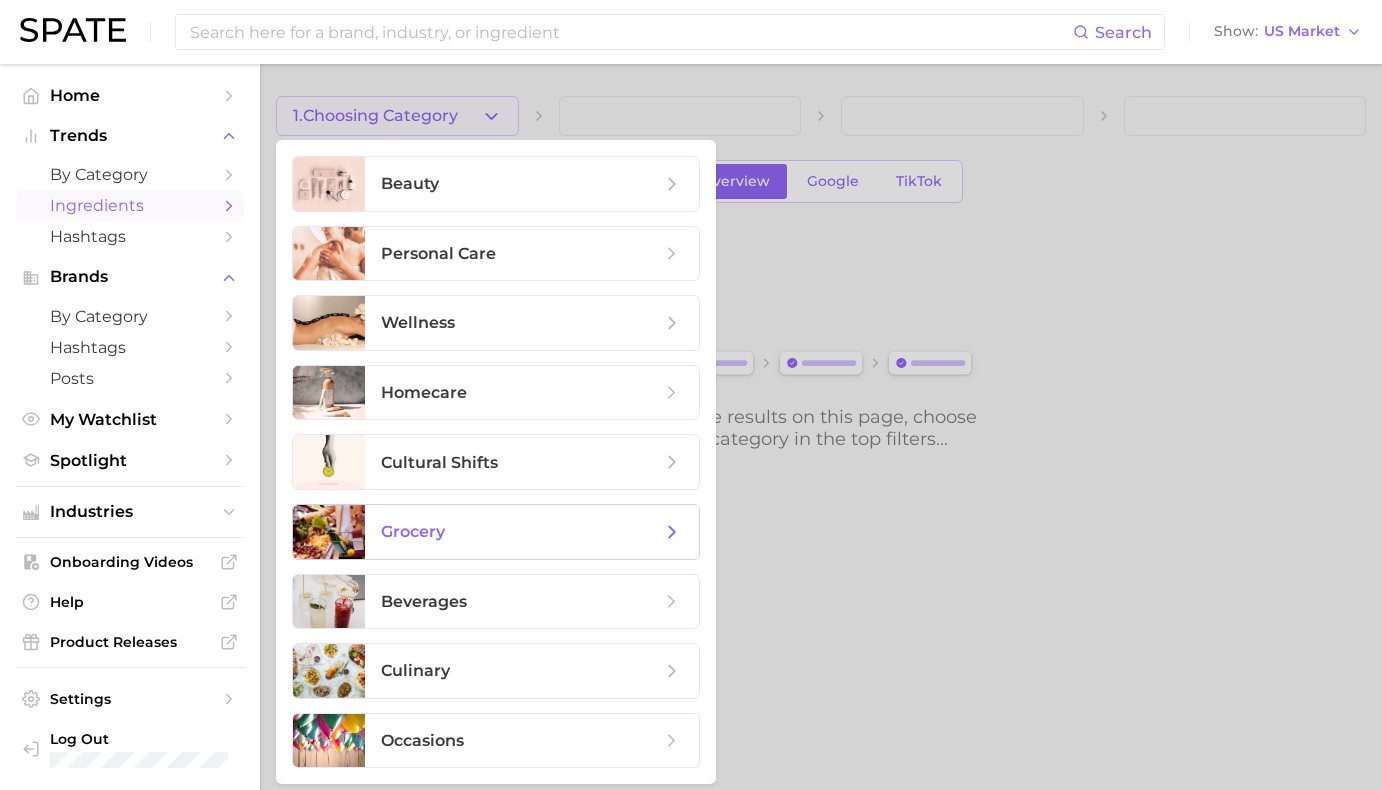 click on "grocery" at bounding box center [521, 532] 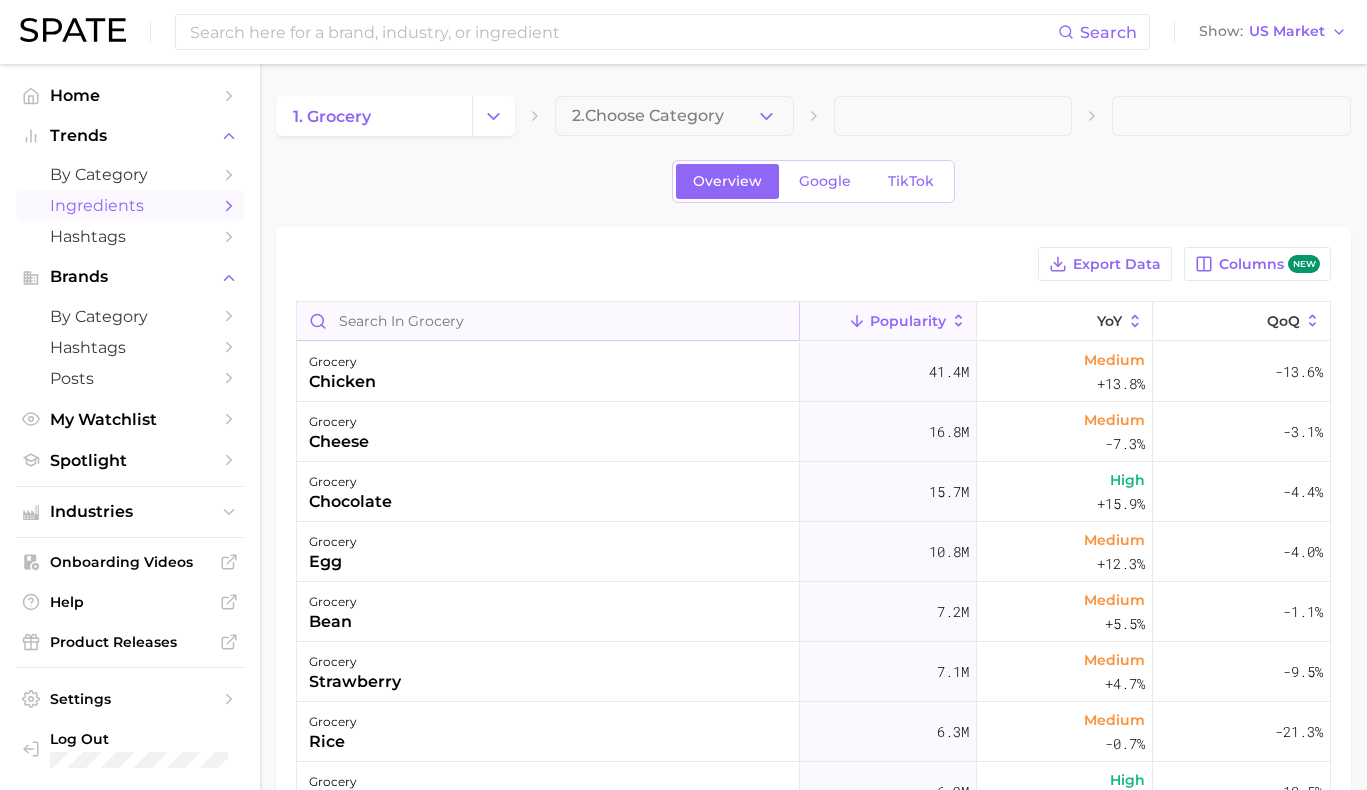 click at bounding box center (548, 321) 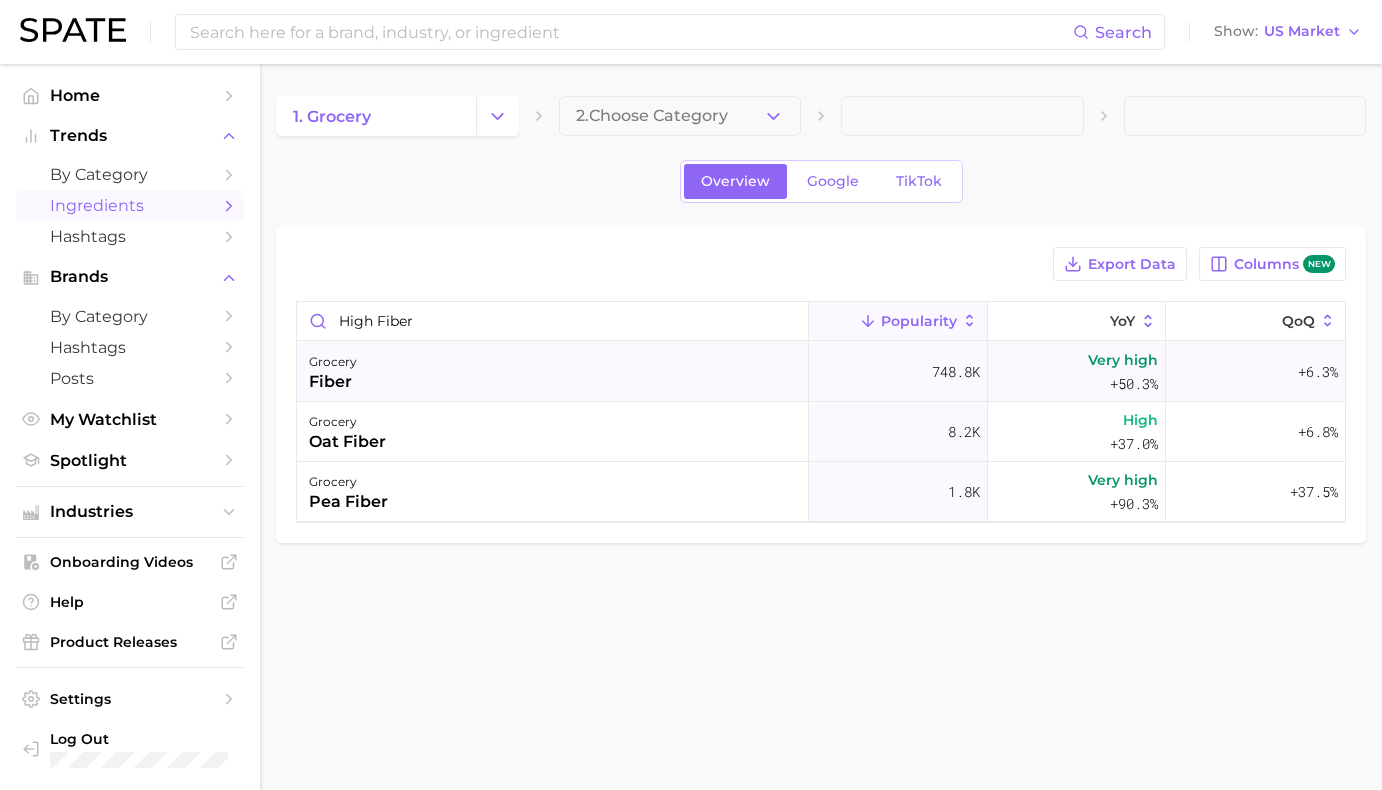 click on "grocery fiber" at bounding box center [553, 372] 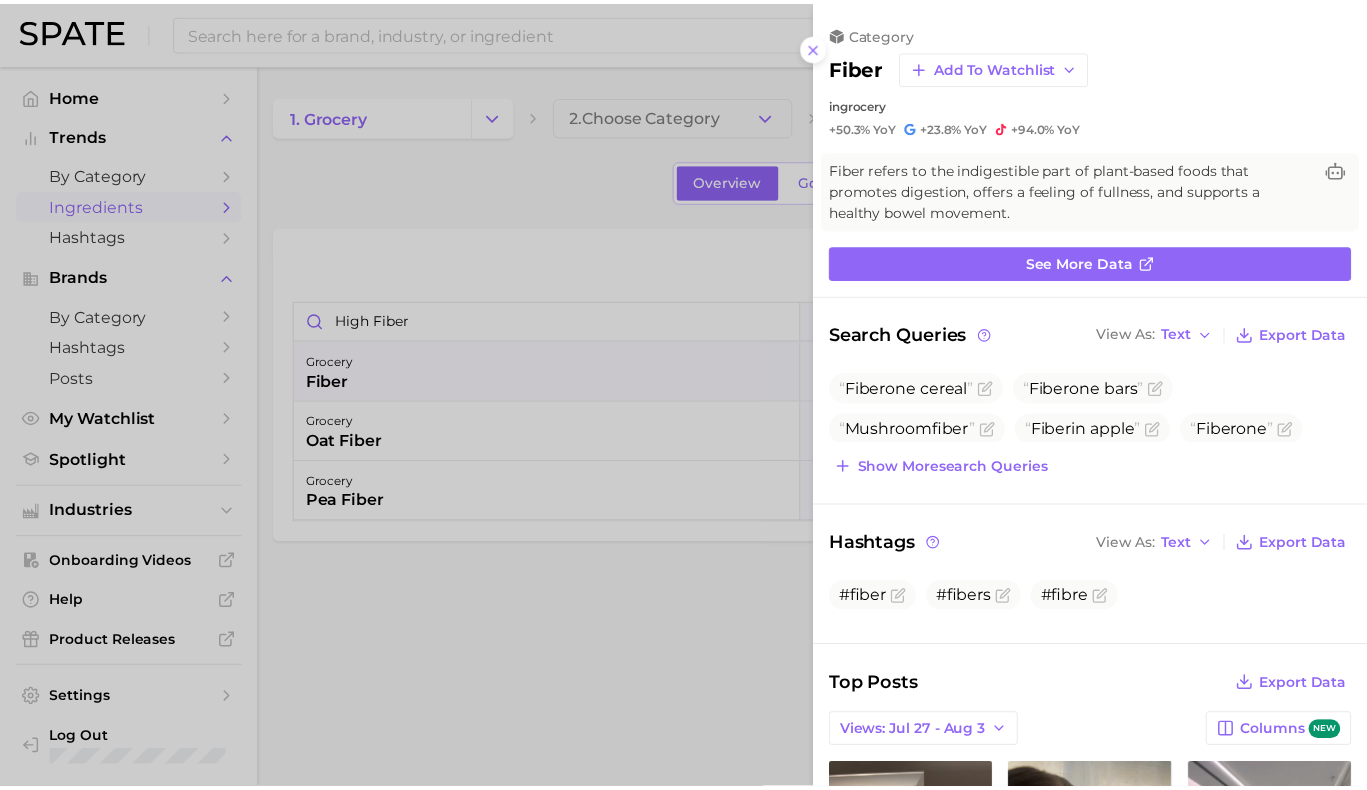 scroll, scrollTop: 0, scrollLeft: 0, axis: both 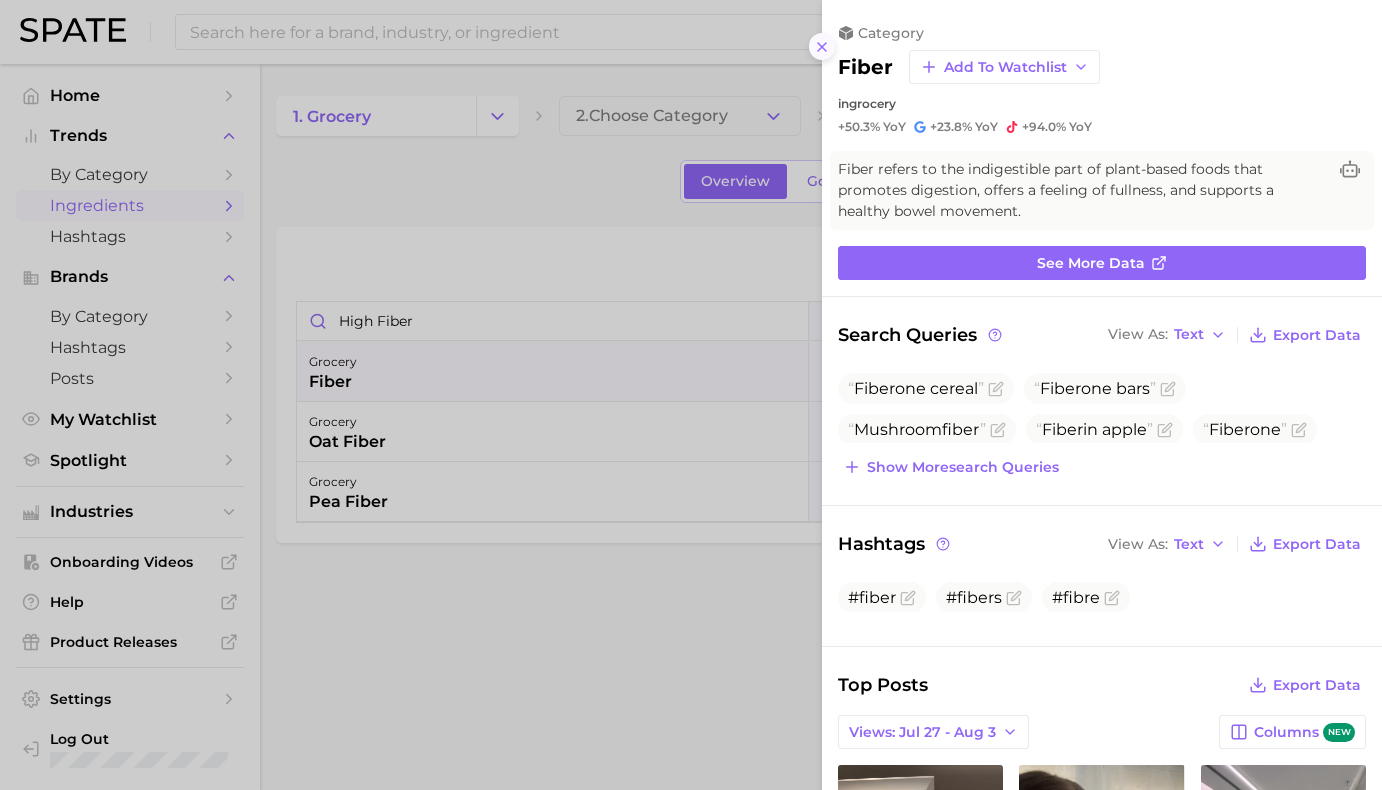 click 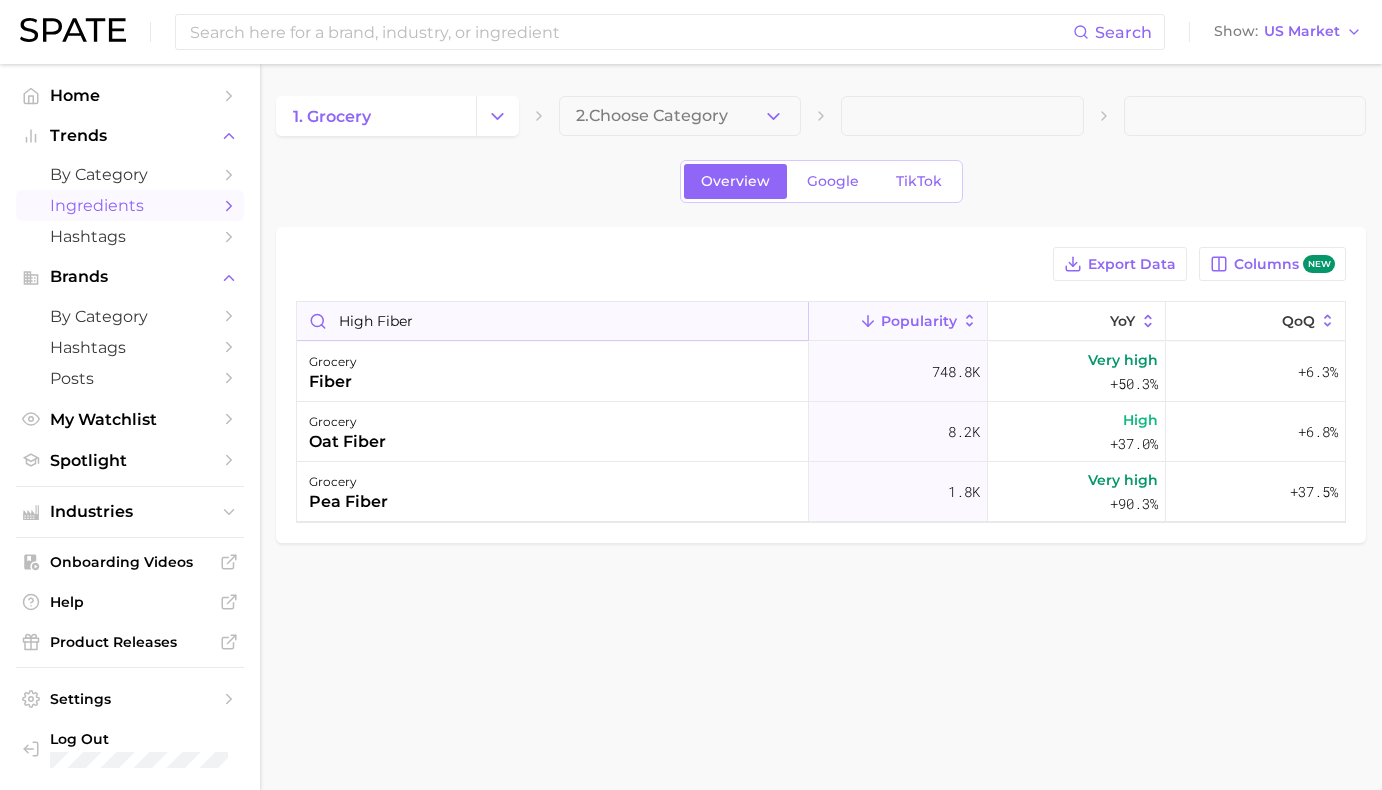 click on "high fiber" at bounding box center (552, 321) 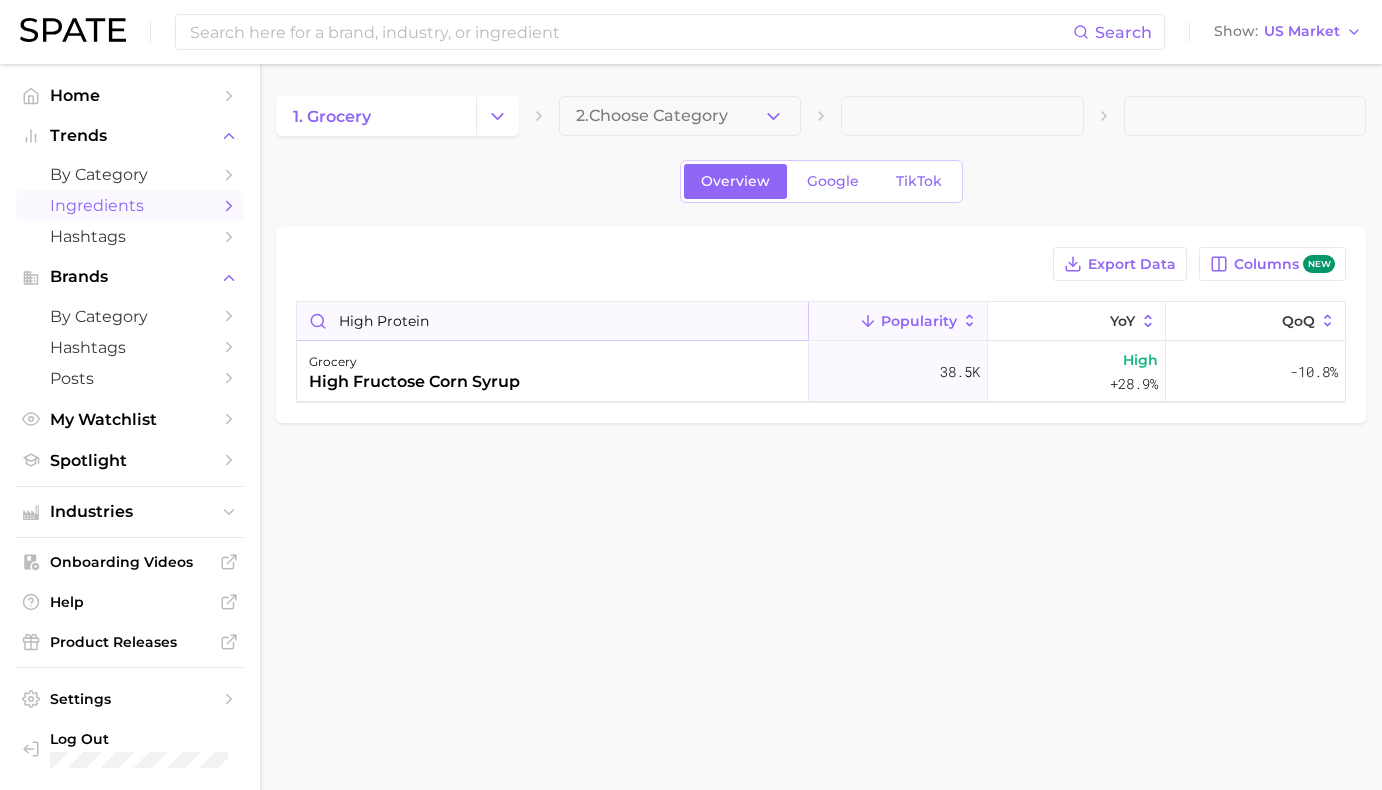 type on "high protein" 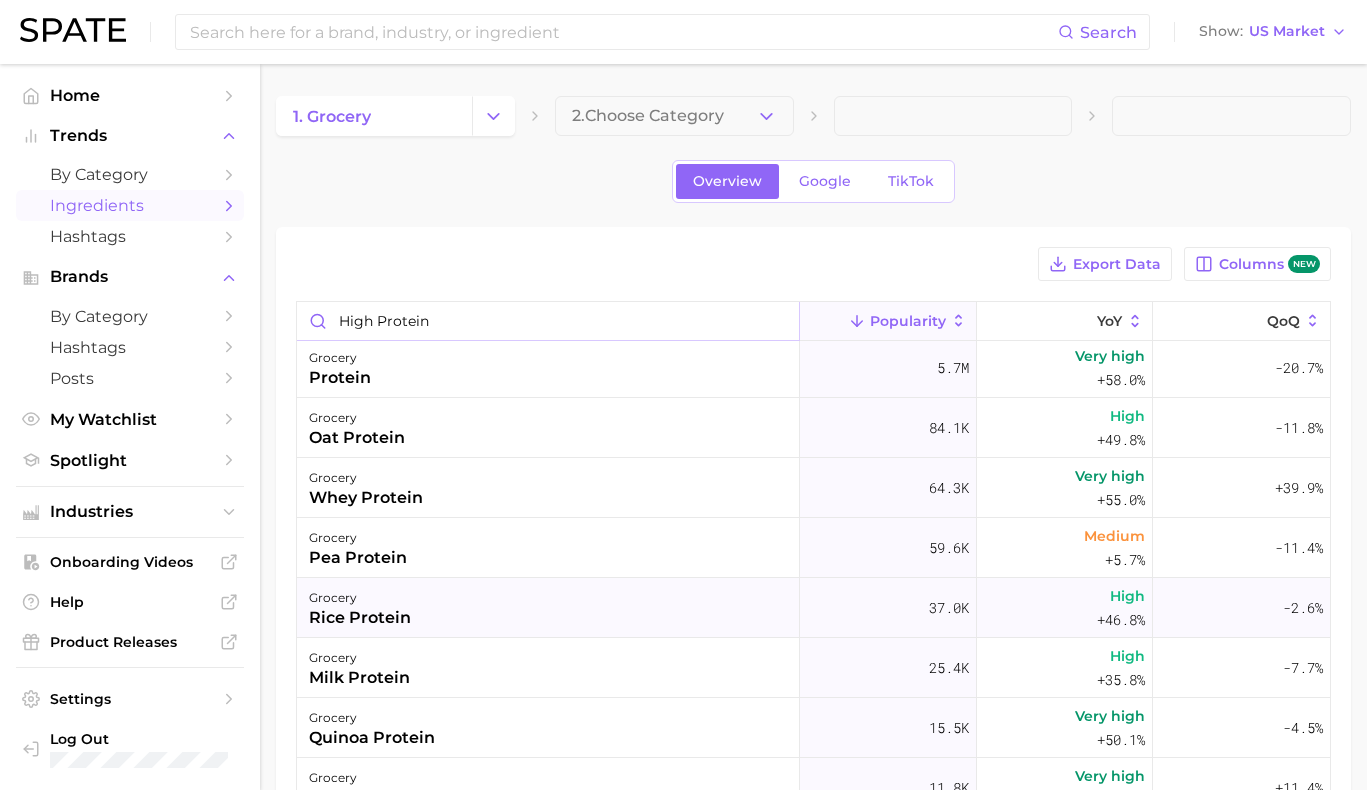 scroll, scrollTop: 32, scrollLeft: 0, axis: vertical 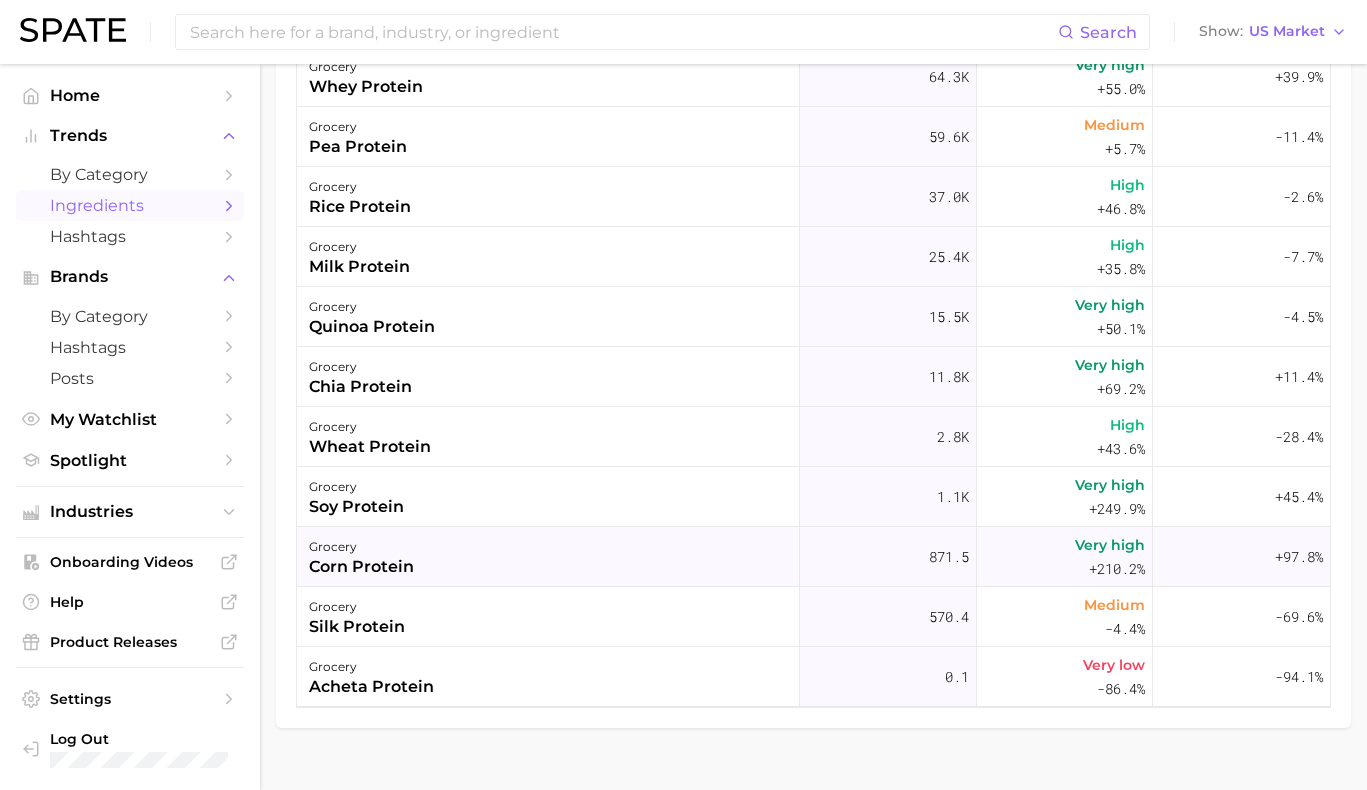 click on "grocery corn protein" at bounding box center (548, 557) 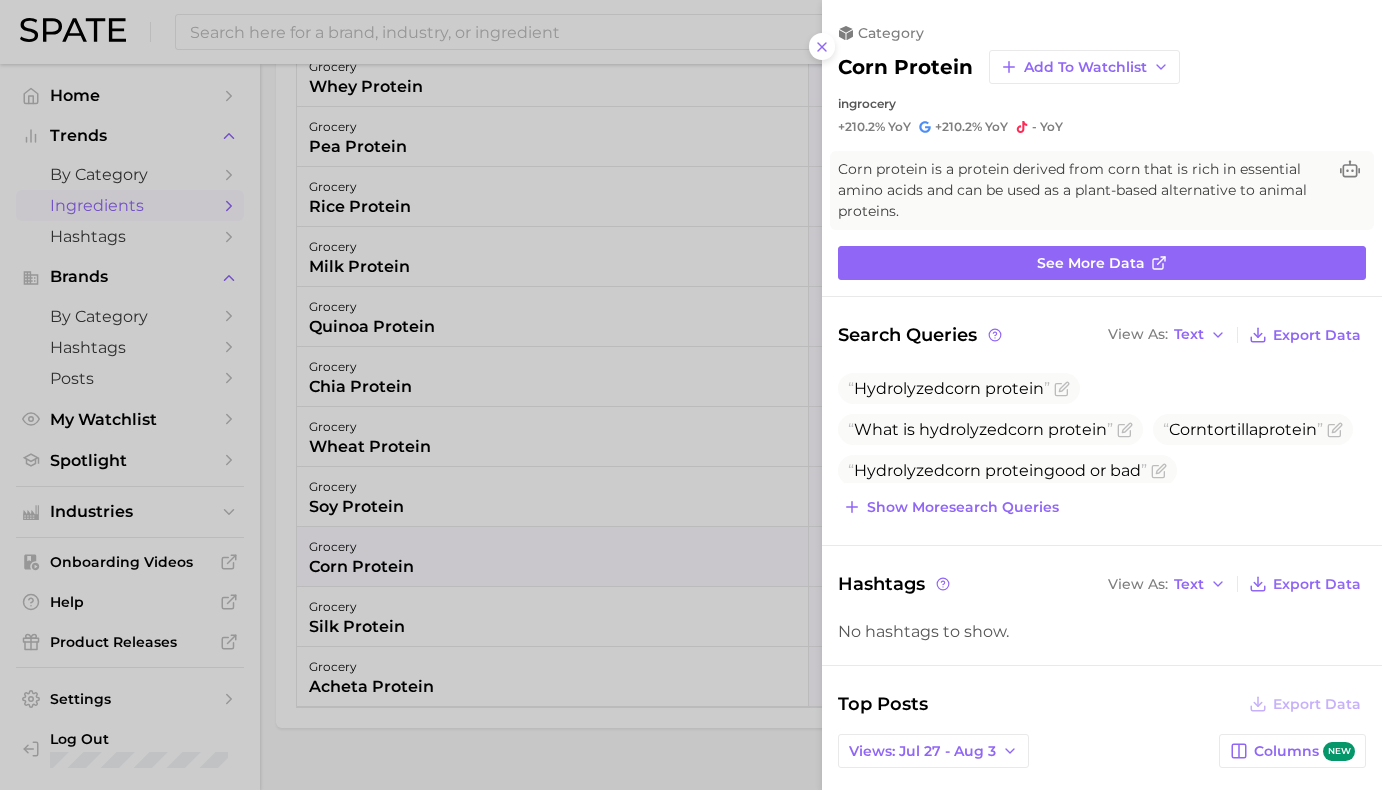 click 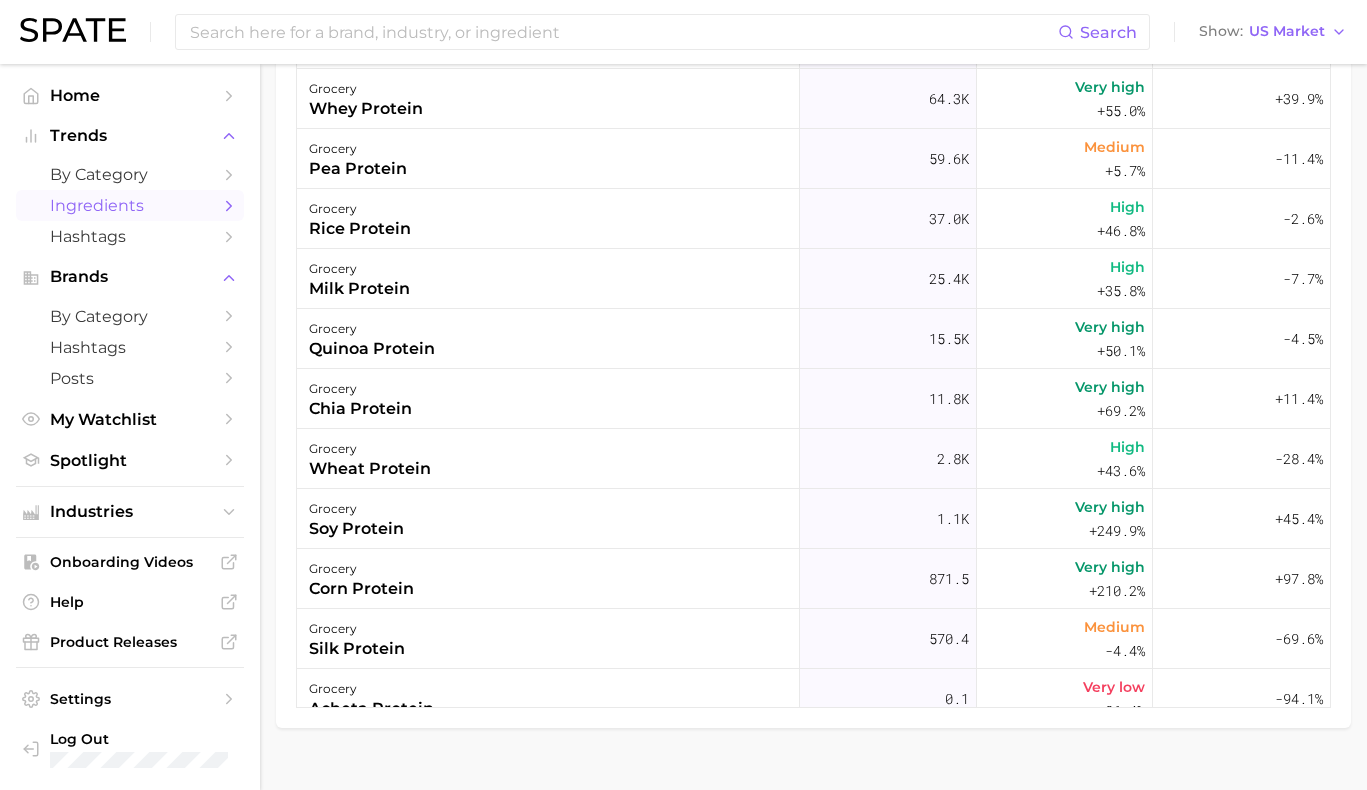 scroll, scrollTop: 0, scrollLeft: 0, axis: both 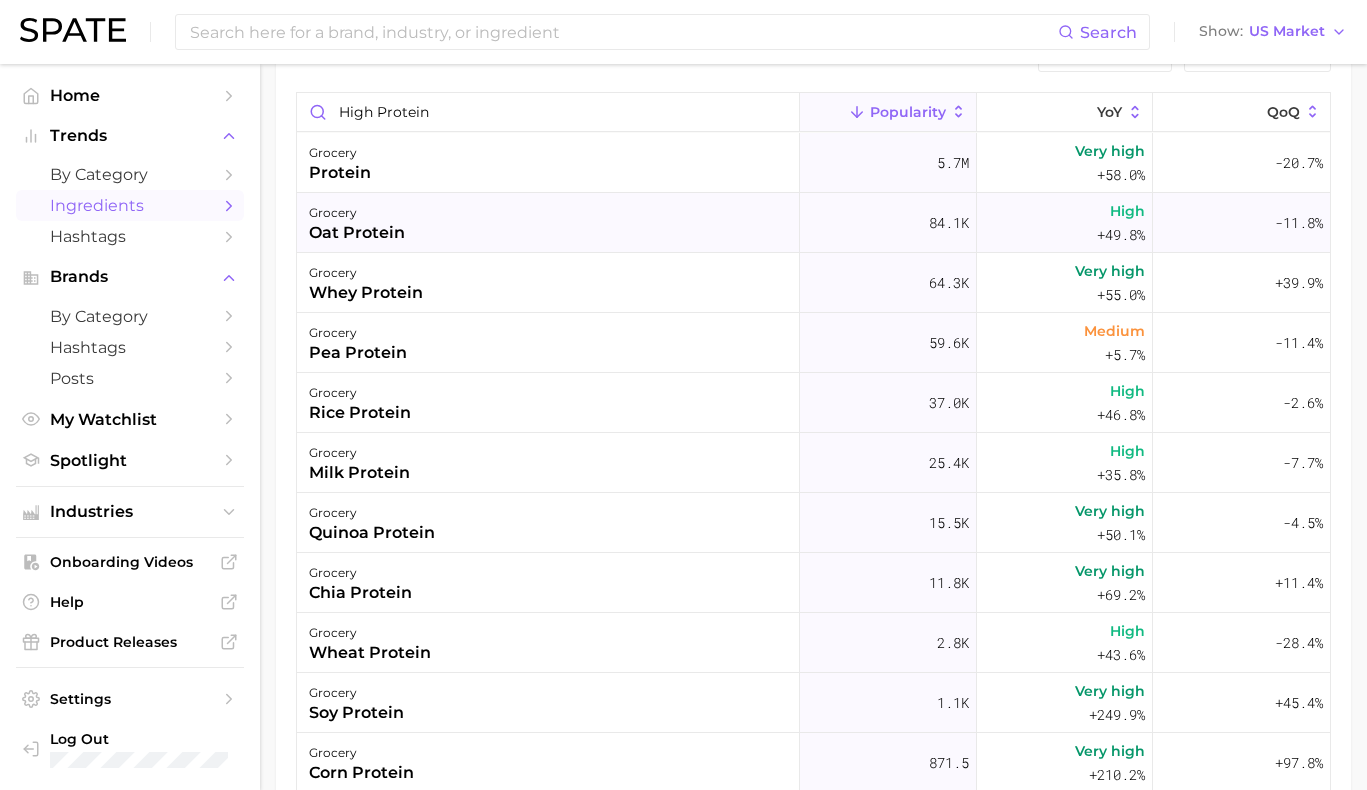 click on "grocery oat protein" at bounding box center [548, 223] 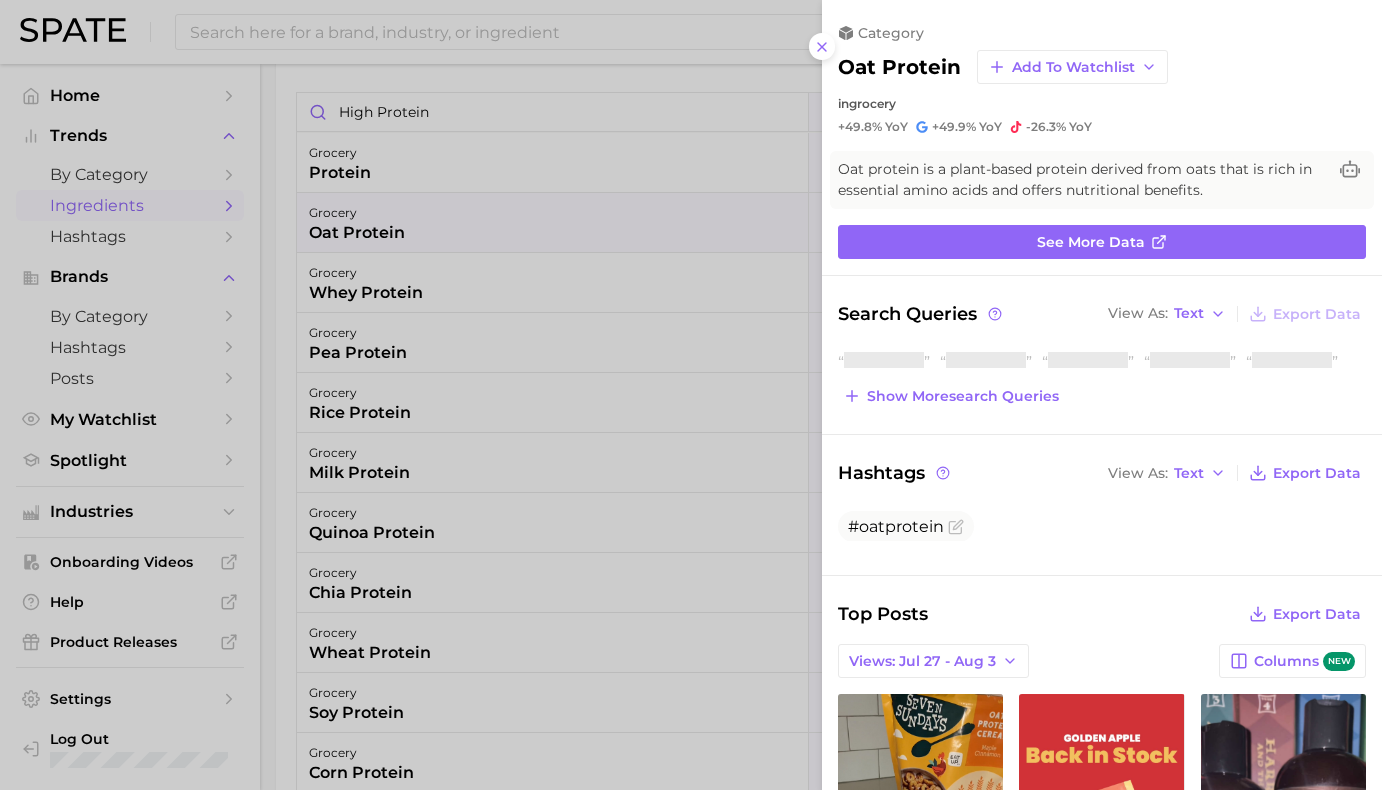 scroll, scrollTop: 0, scrollLeft: 0, axis: both 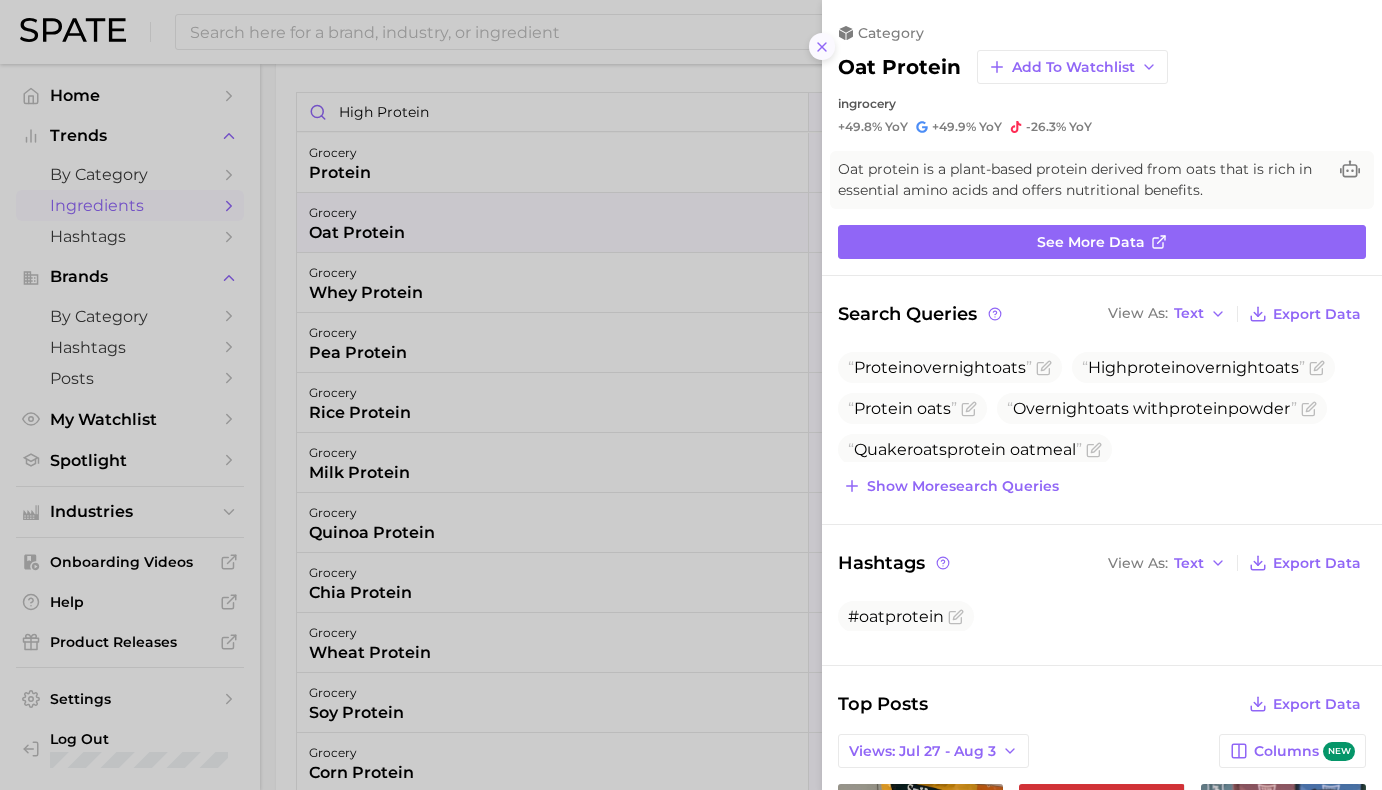 click at bounding box center (822, 46) 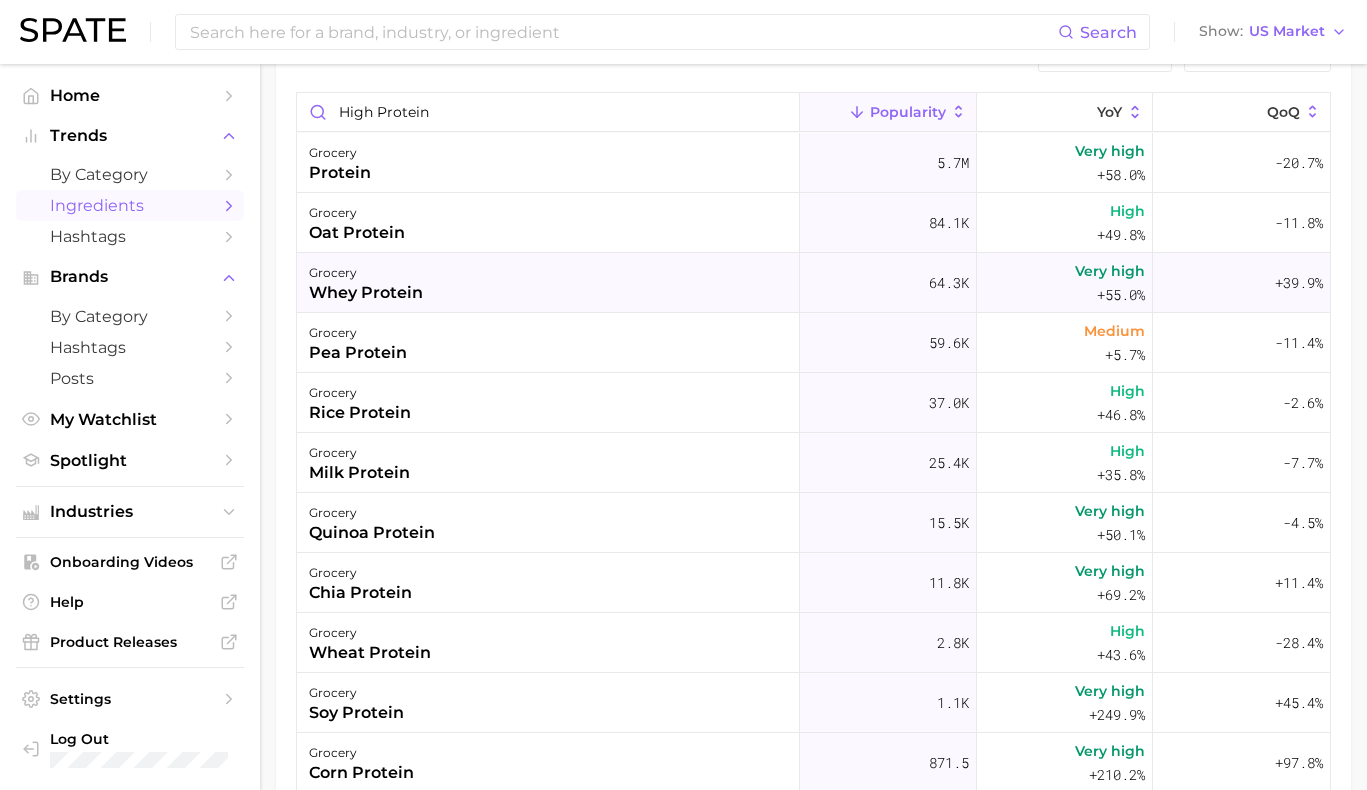 click on "grocery whey protein" at bounding box center (548, 283) 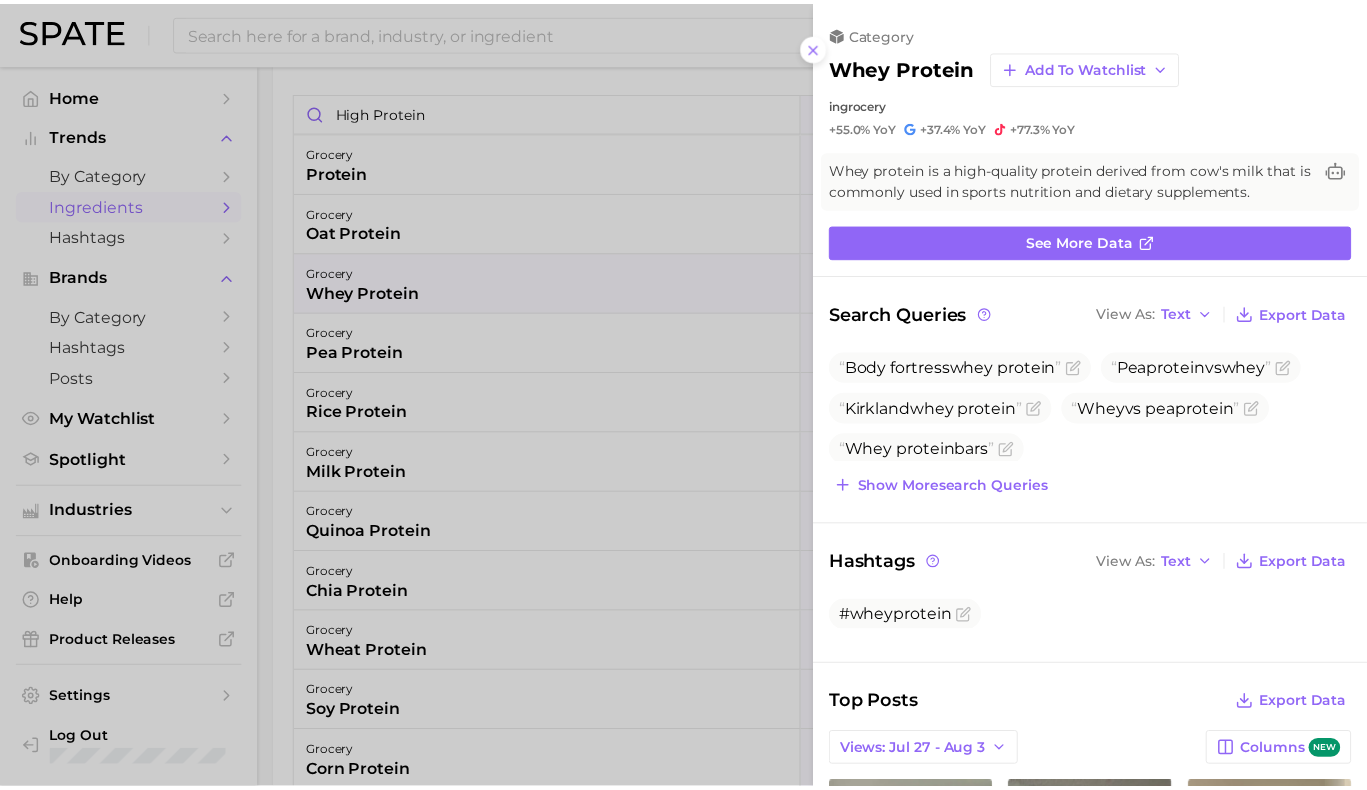 scroll, scrollTop: 0, scrollLeft: 0, axis: both 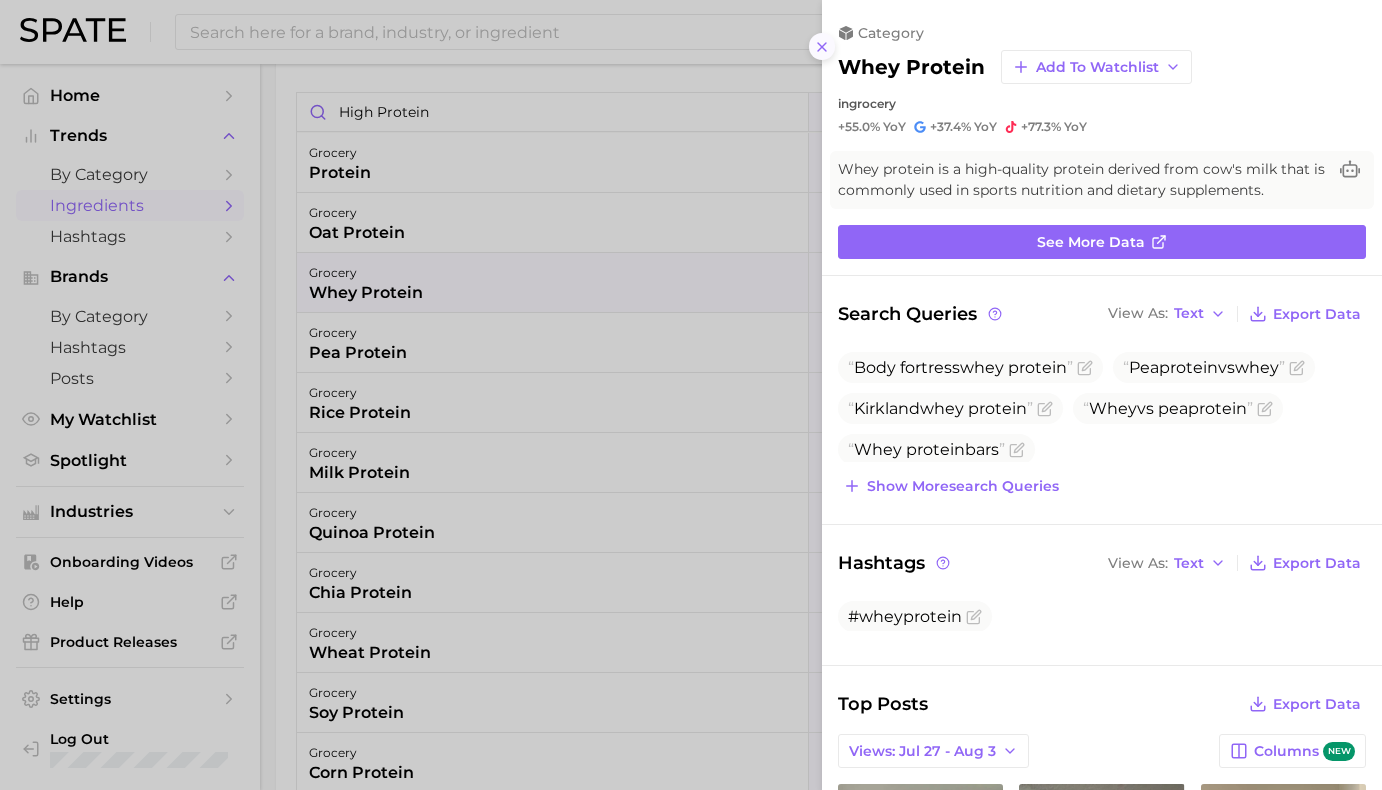 click 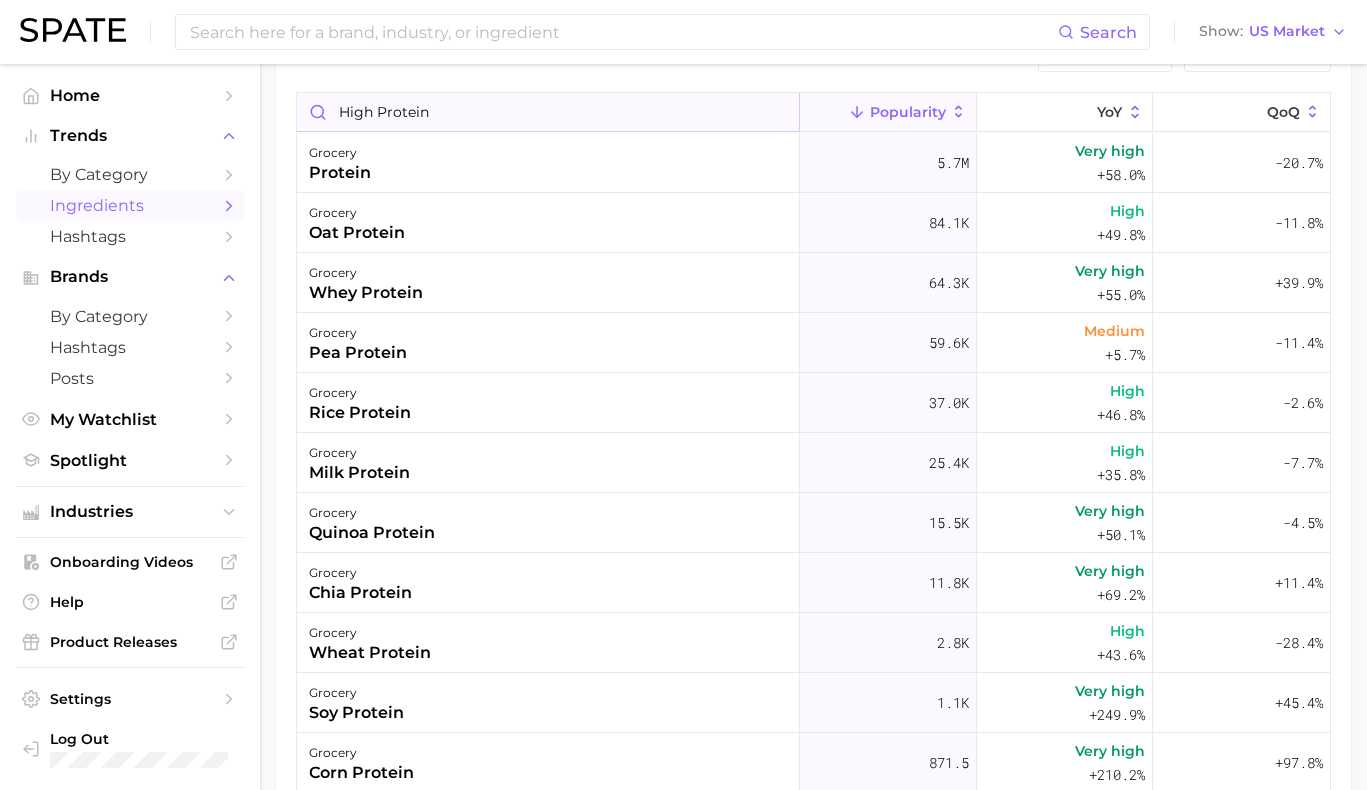 click on "high protein" at bounding box center [548, 112] 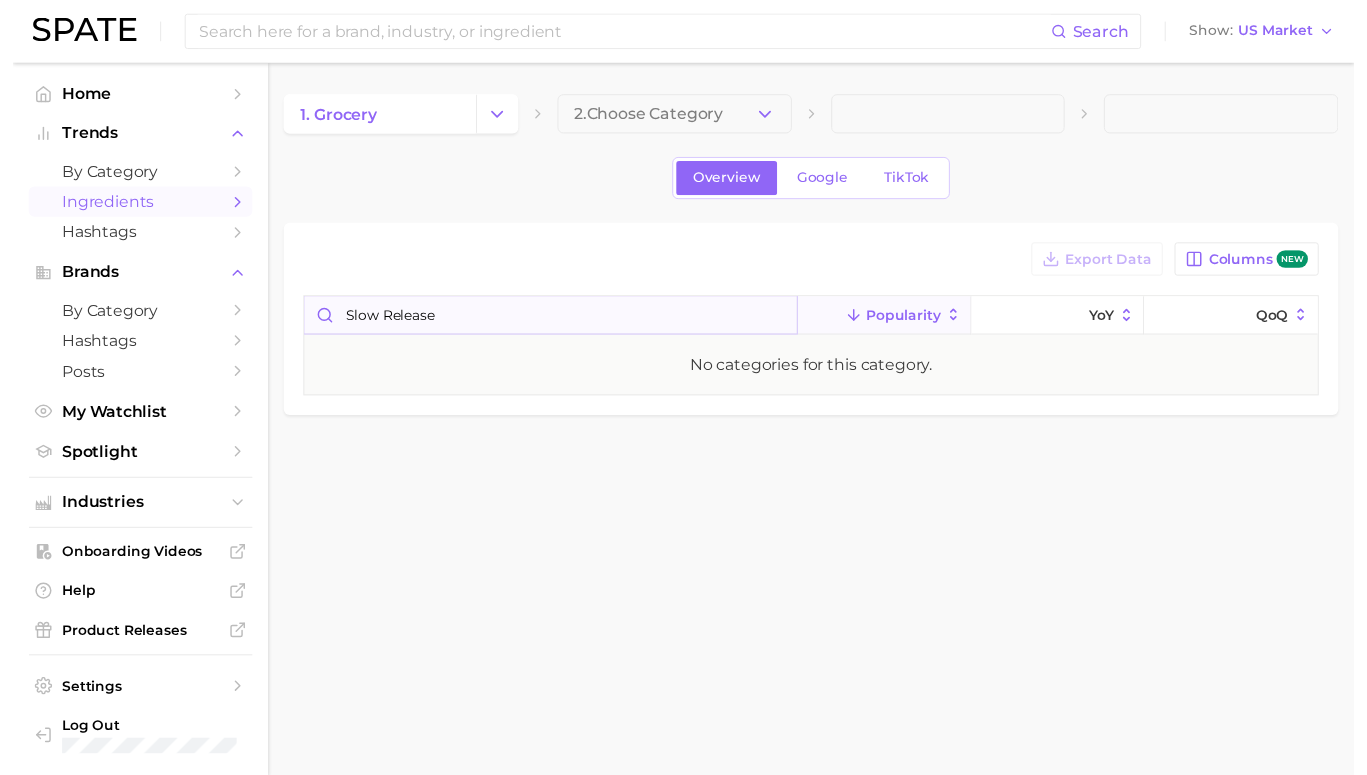 scroll, scrollTop: 0, scrollLeft: 0, axis: both 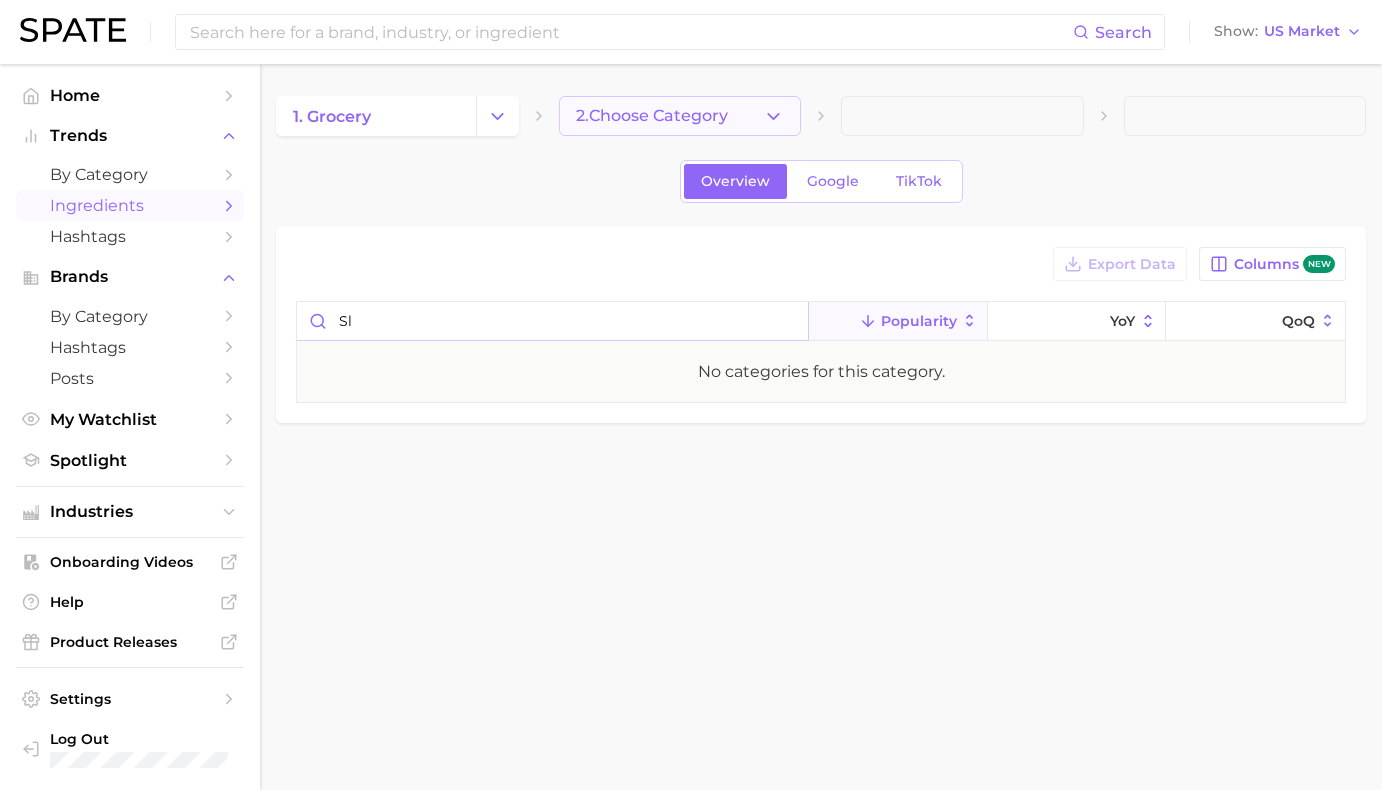 type on "s" 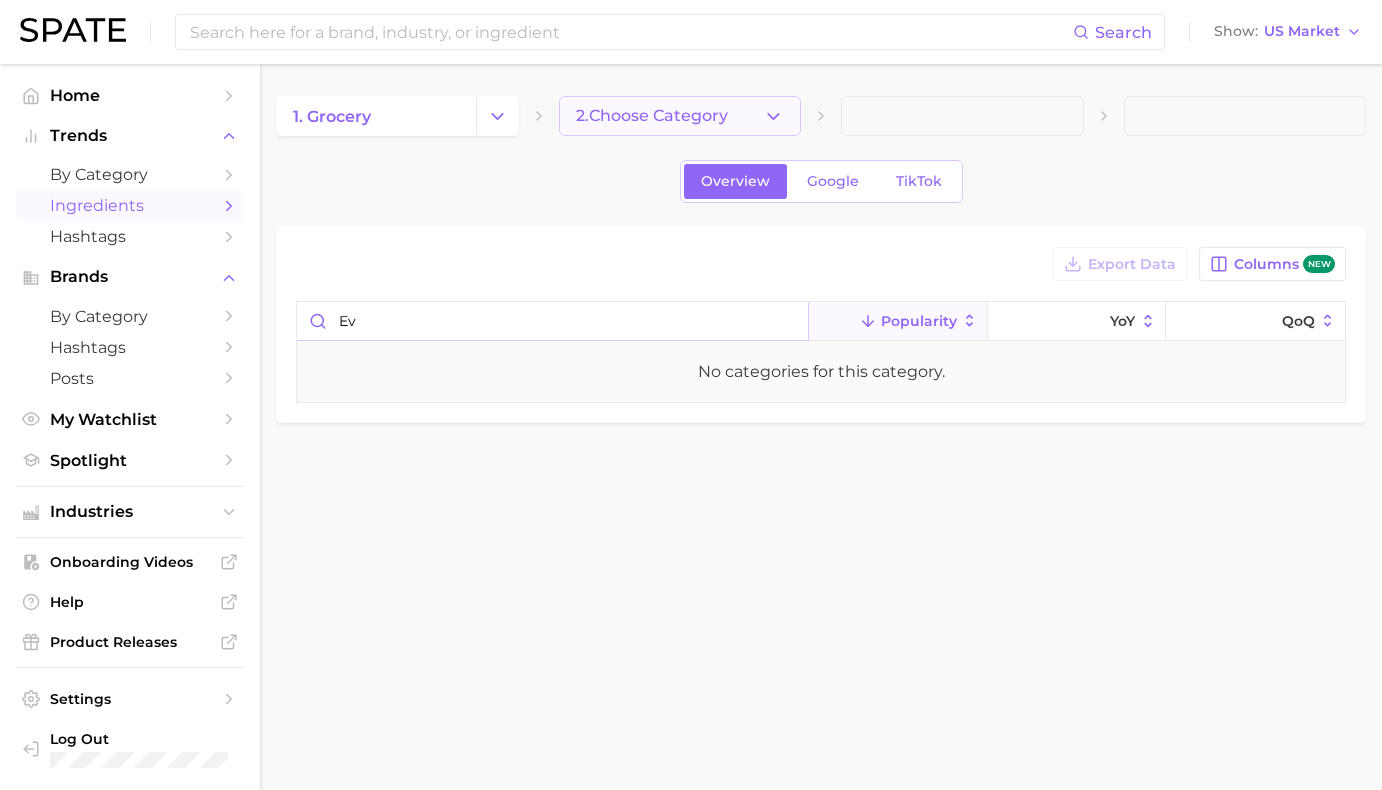 type on "e" 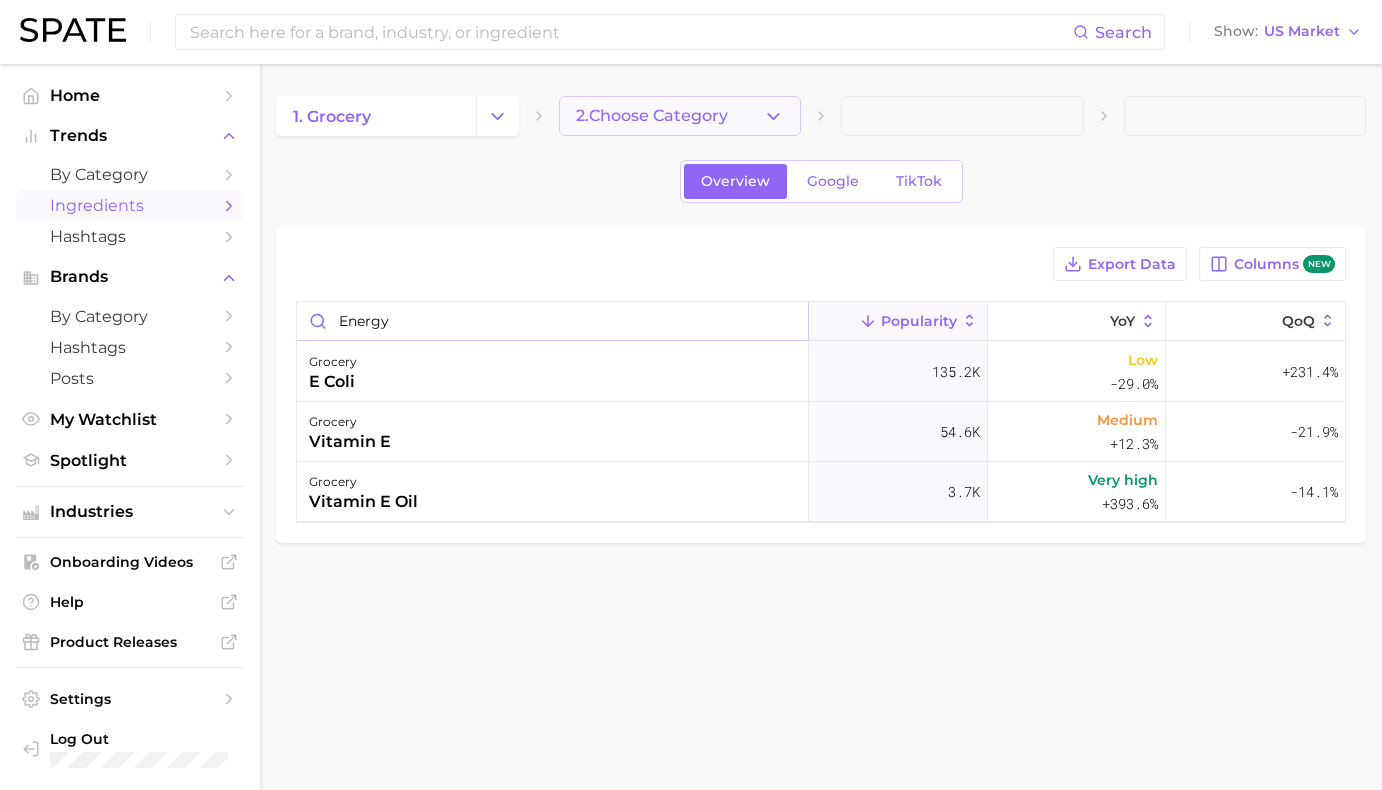 type on "energy" 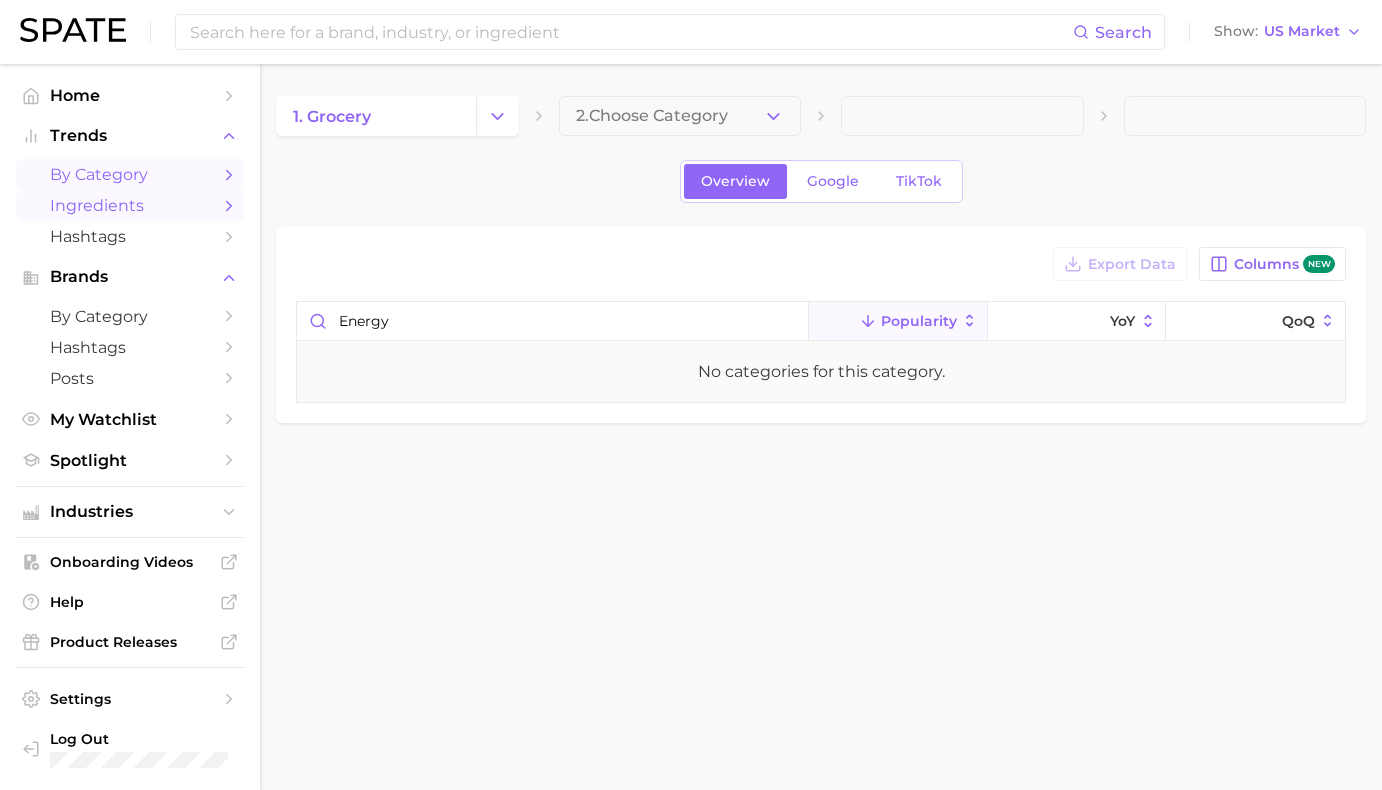 click on "by Category" at bounding box center (130, 174) 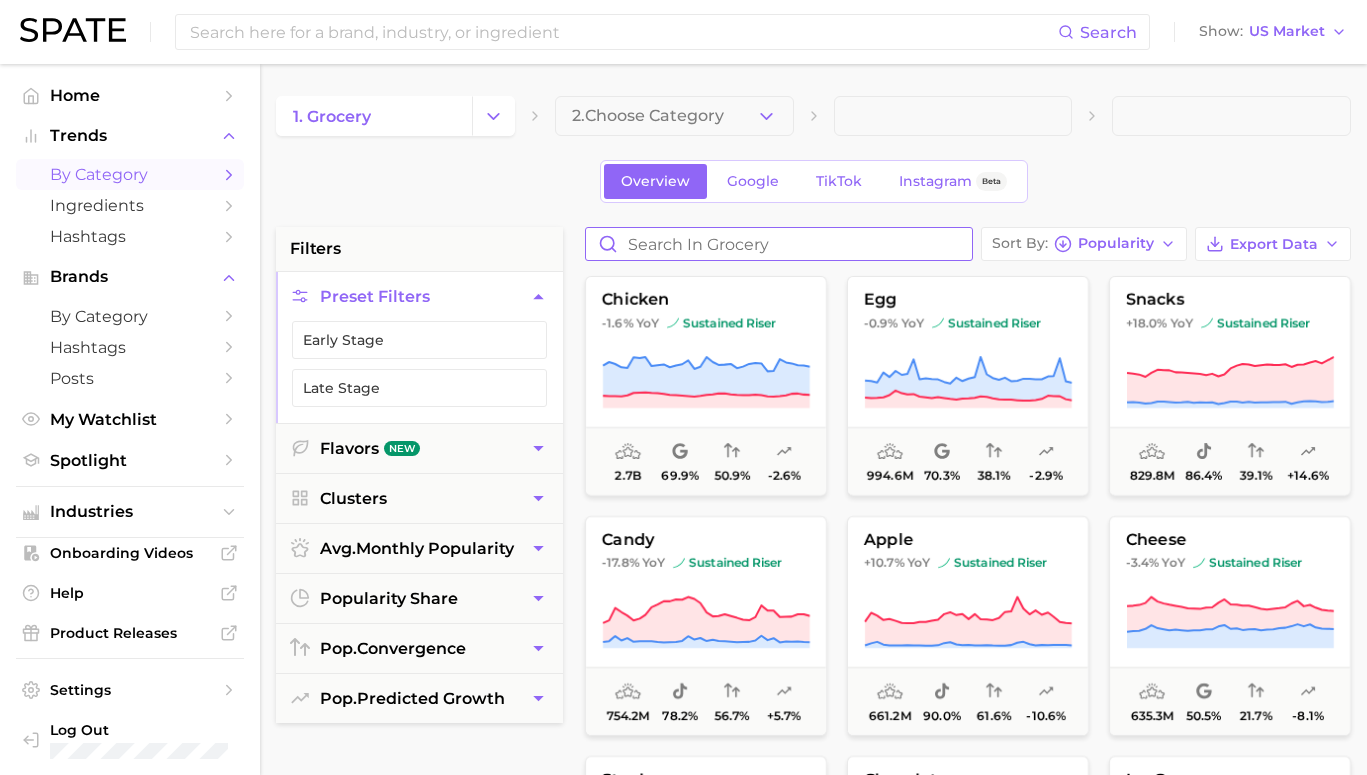 click at bounding box center (779, 244) 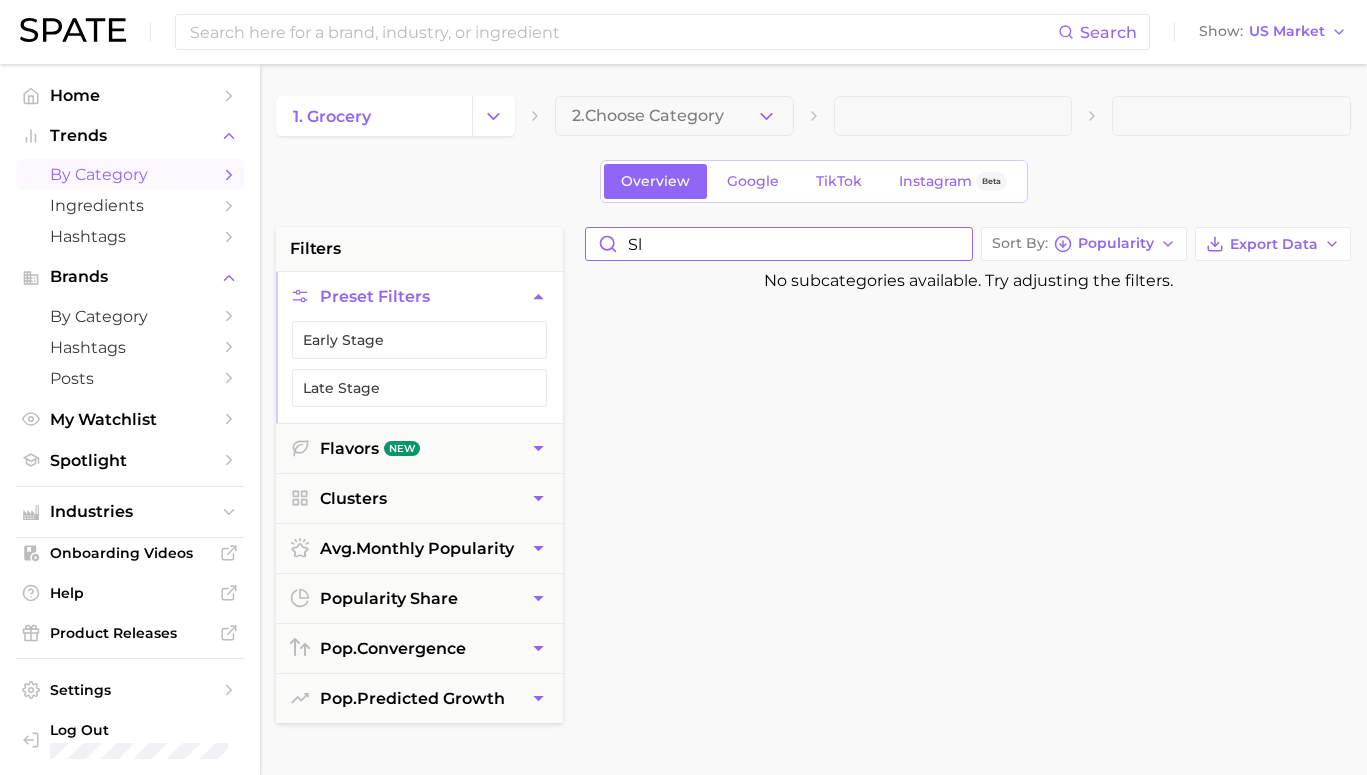 type on "s" 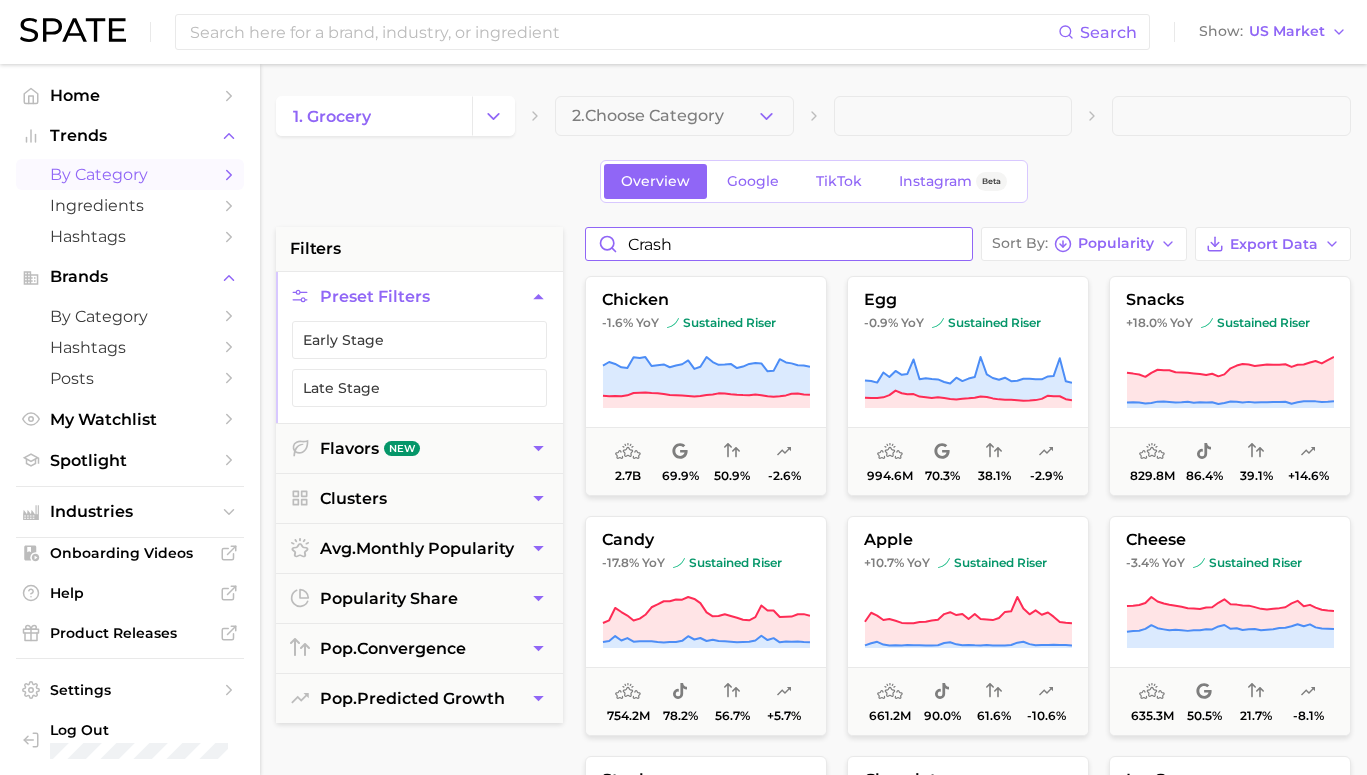 type on "crash" 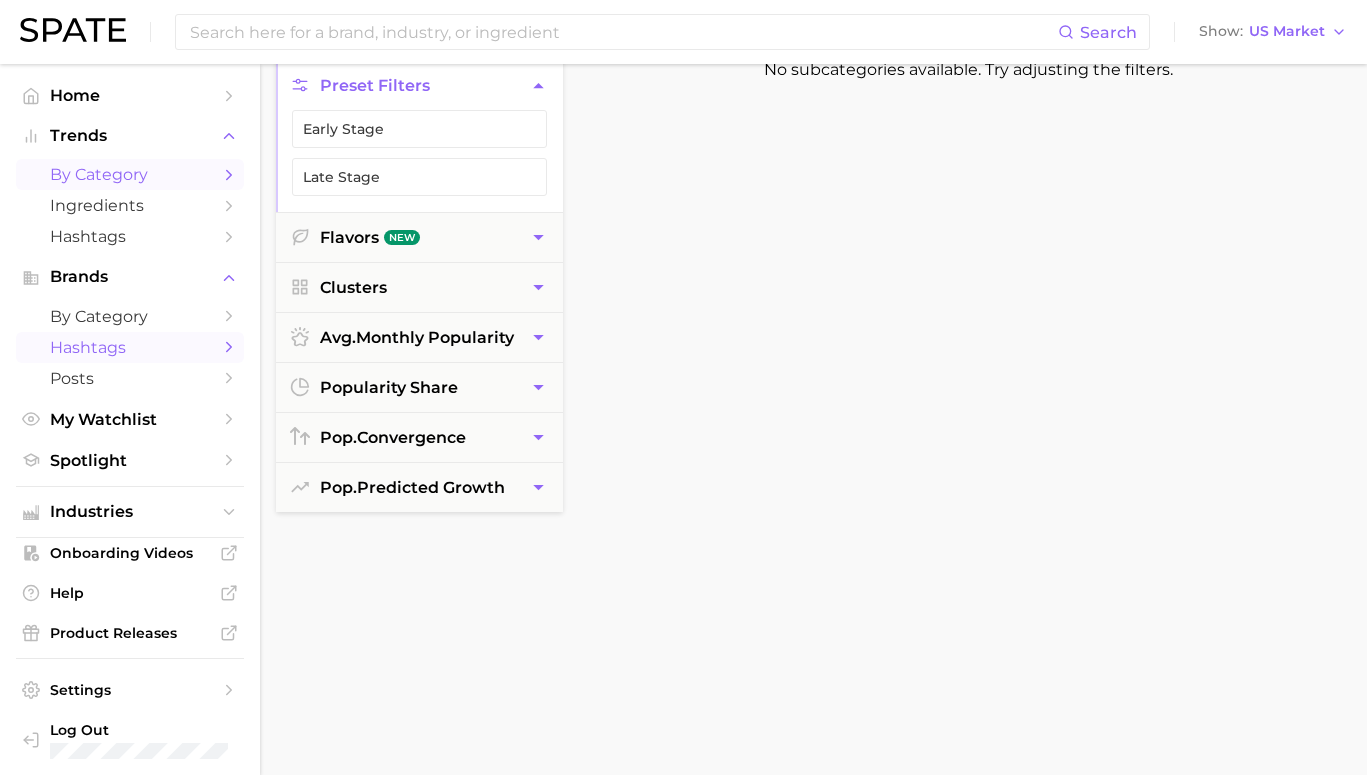 scroll, scrollTop: 25, scrollLeft: 0, axis: vertical 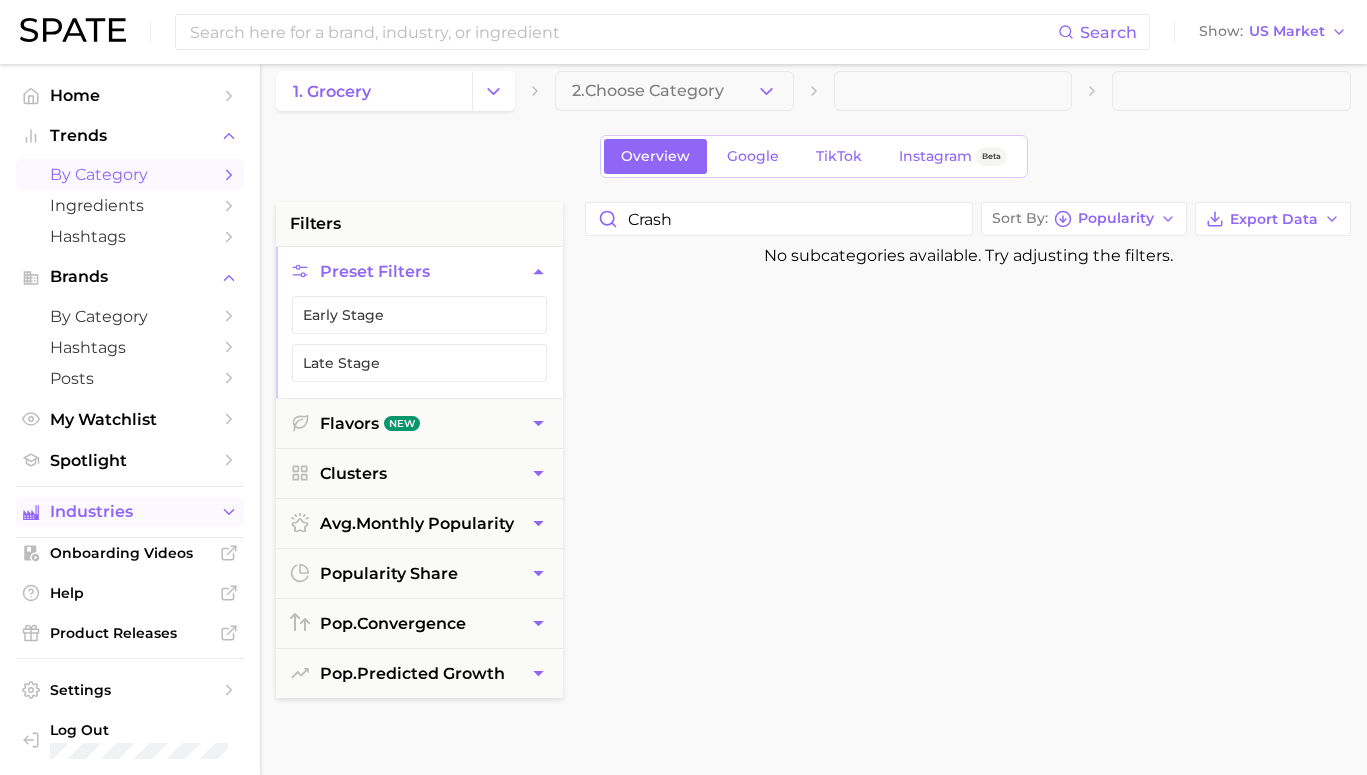 click on "Industries" at bounding box center [130, 512] 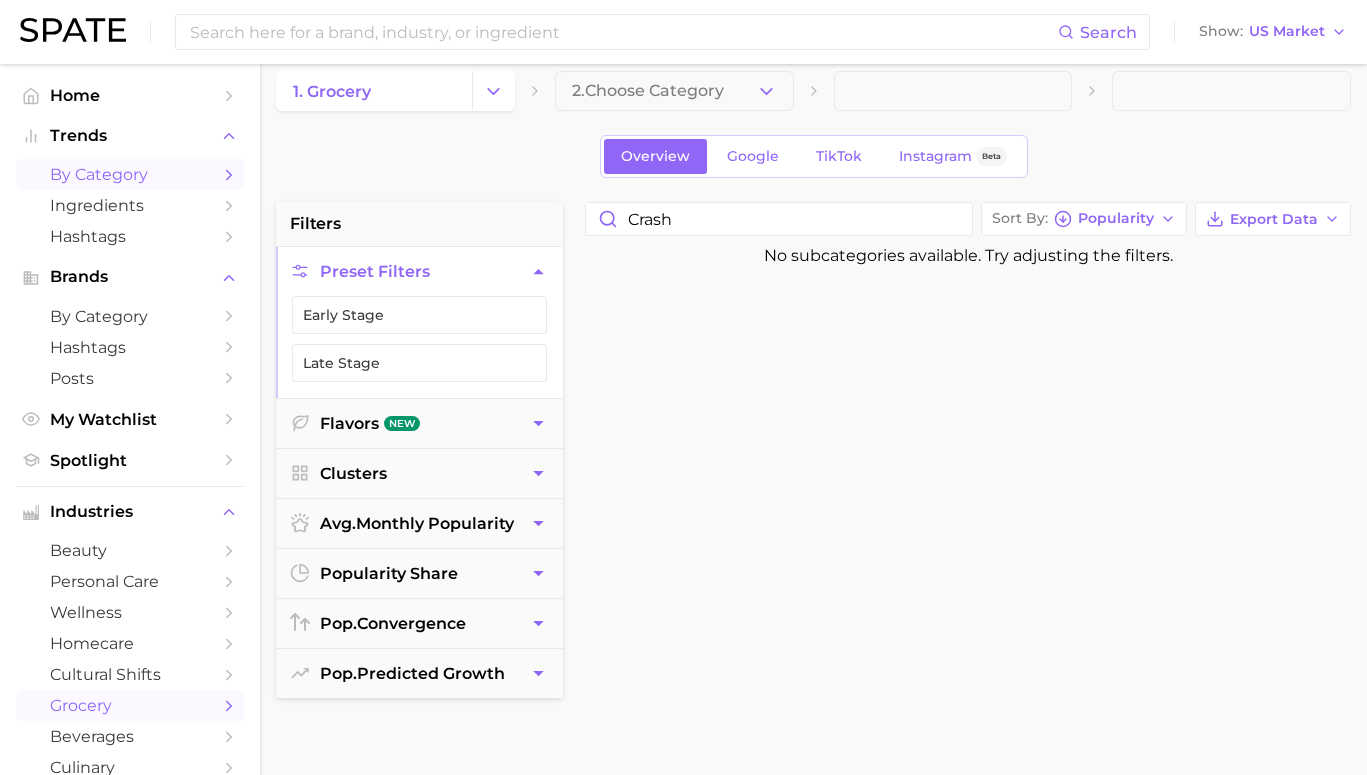click on "grocery" at bounding box center [130, 705] 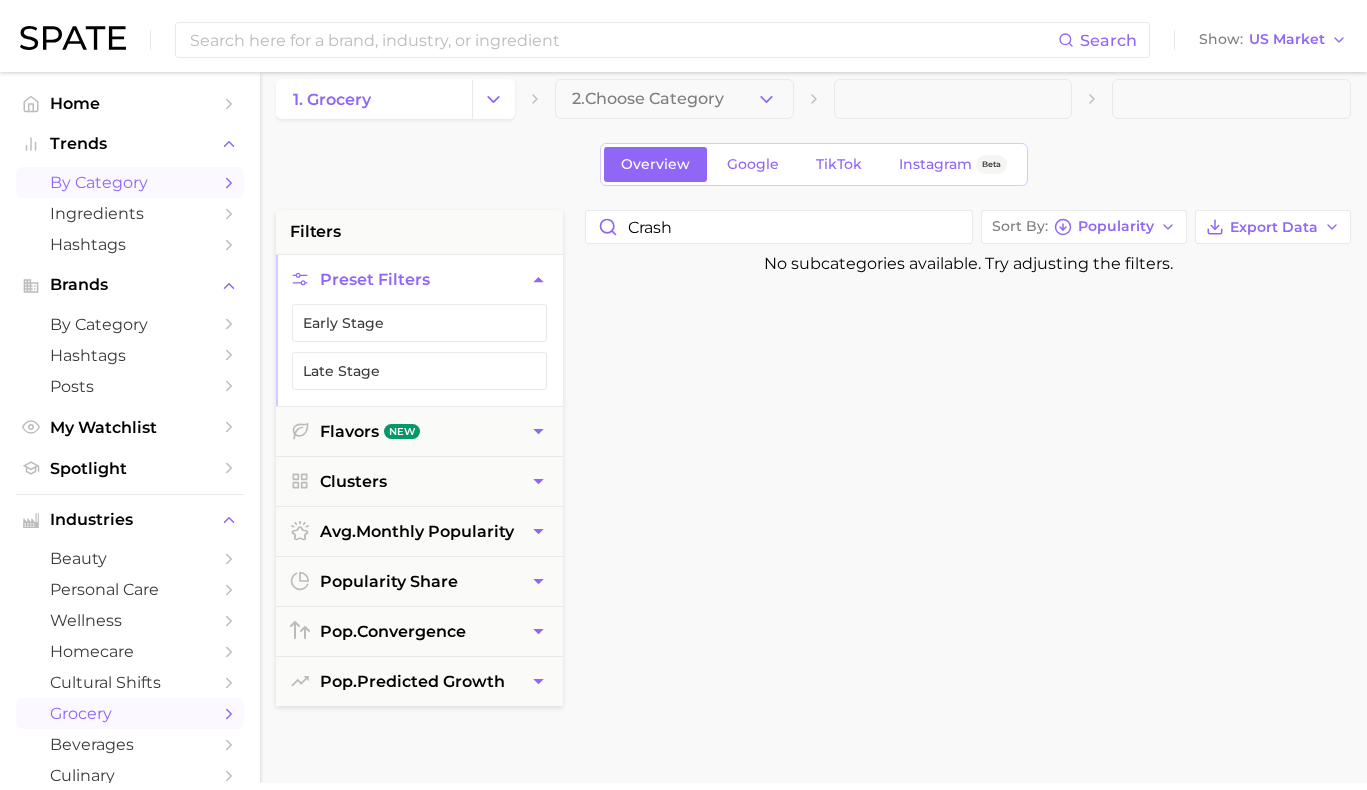 scroll, scrollTop: 0, scrollLeft: 0, axis: both 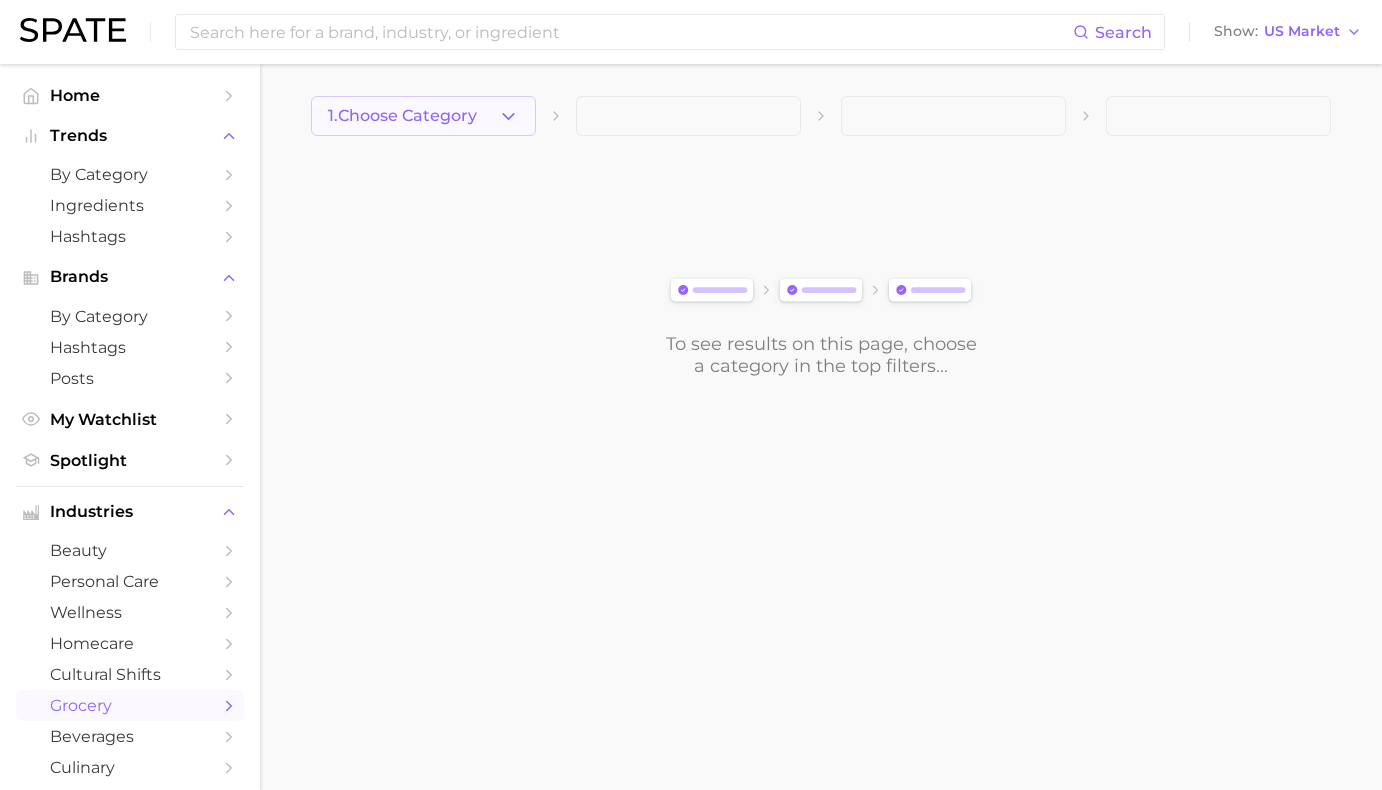 click on "1.  Choose Category" at bounding box center (423, 116) 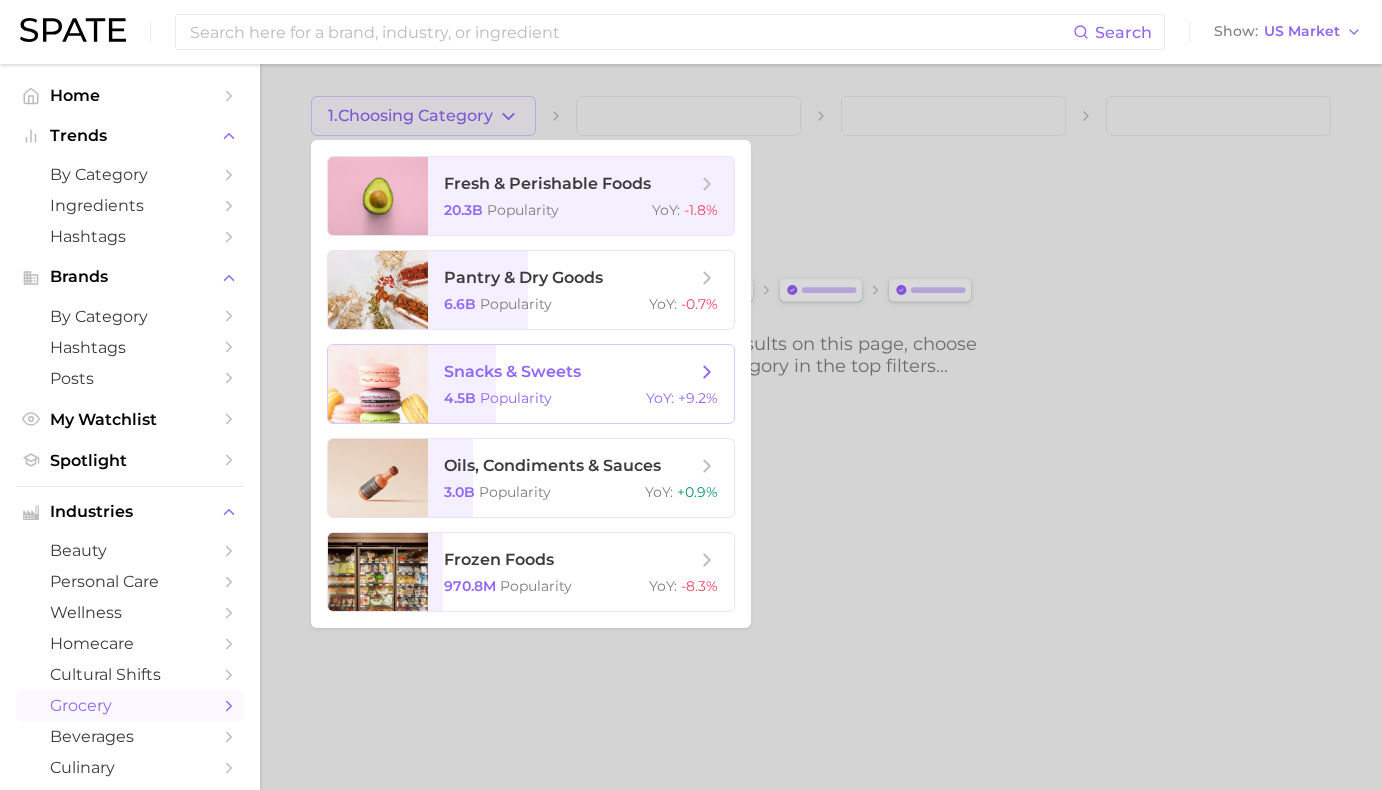 click on "snacks & sweets" at bounding box center [570, 372] 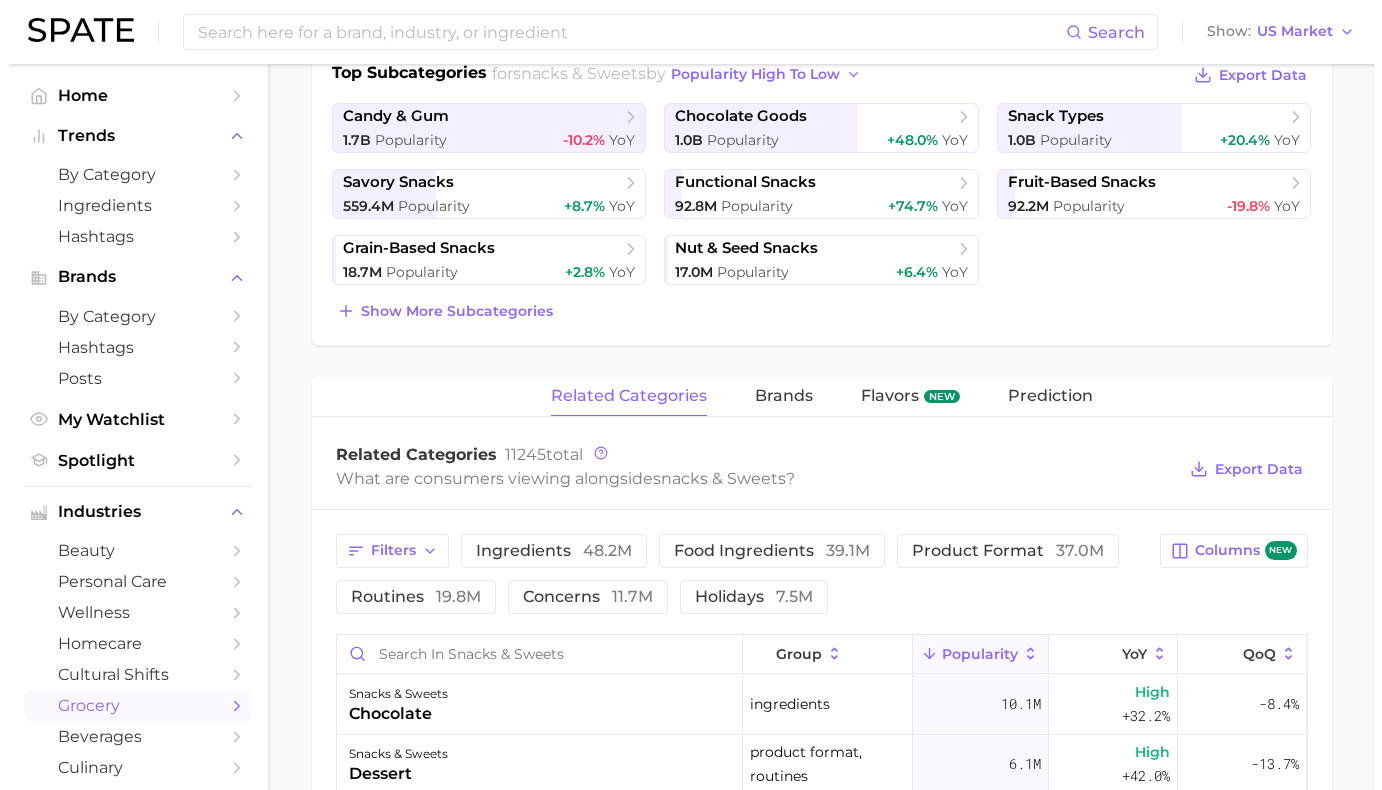 scroll, scrollTop: 630, scrollLeft: 0, axis: vertical 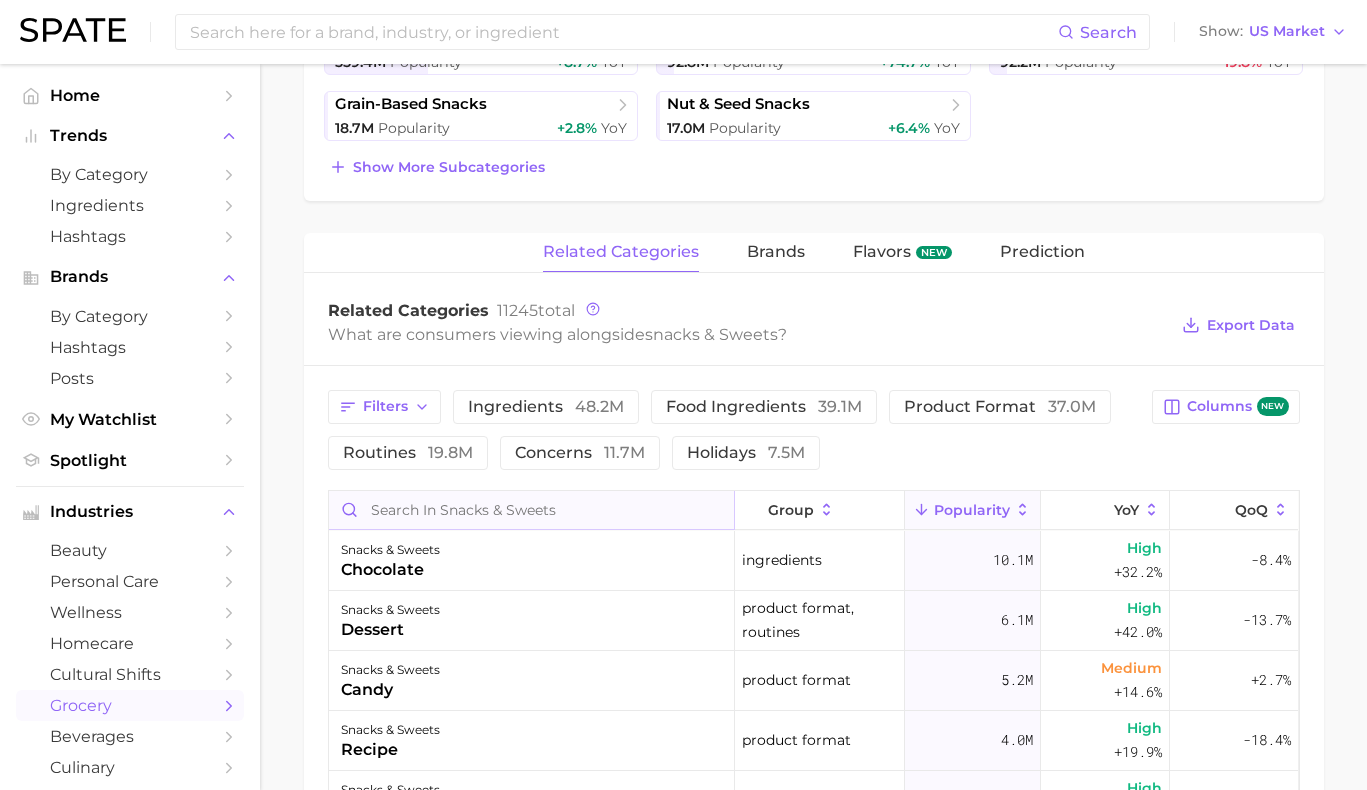 click at bounding box center (531, 510) 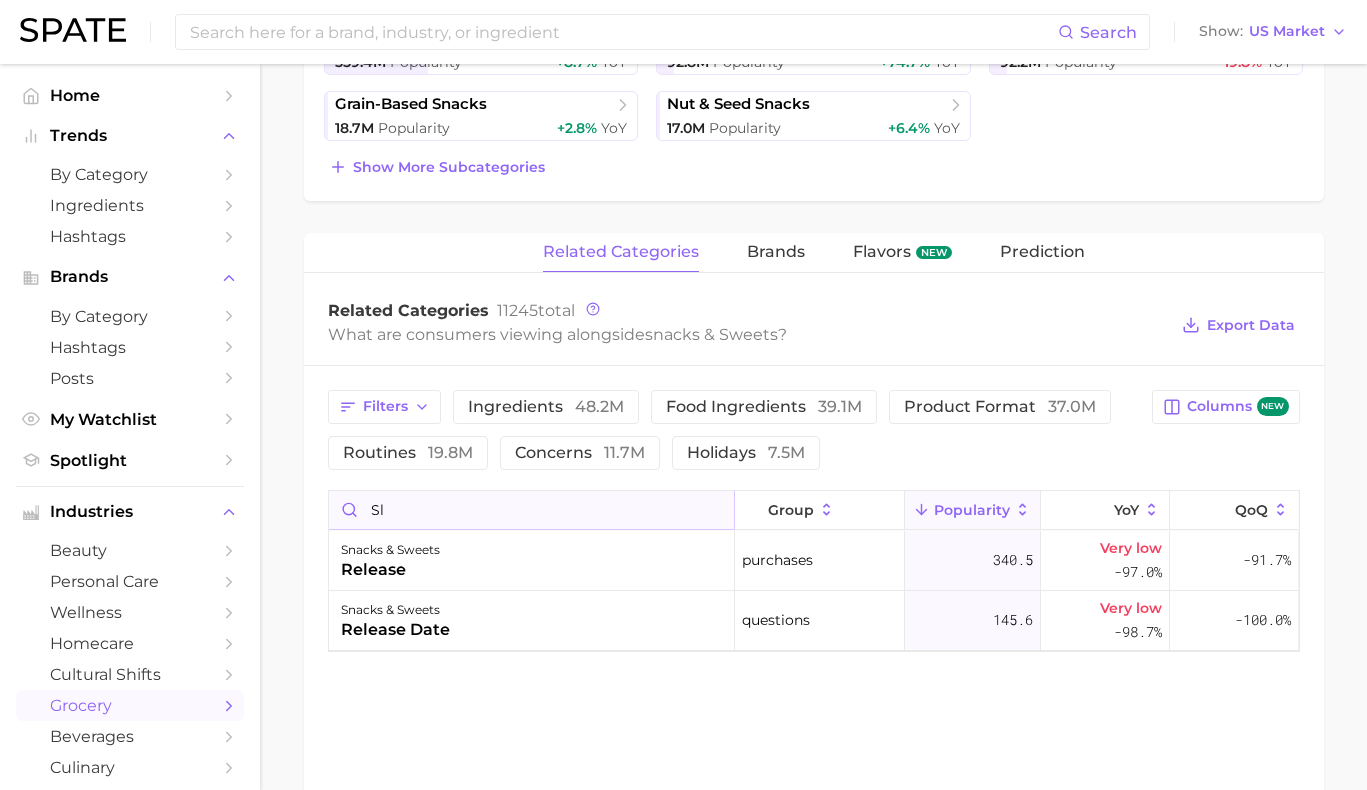 type on "s" 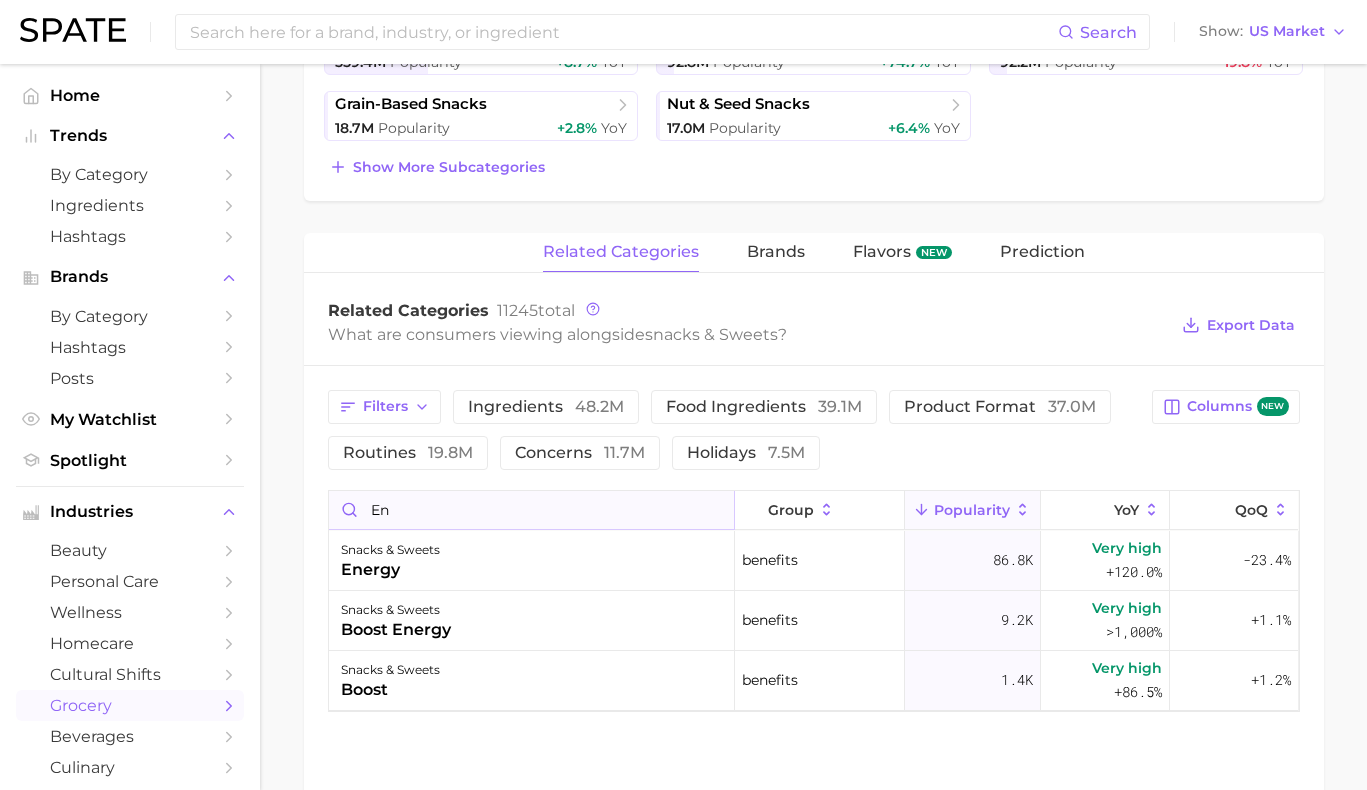 type on "e" 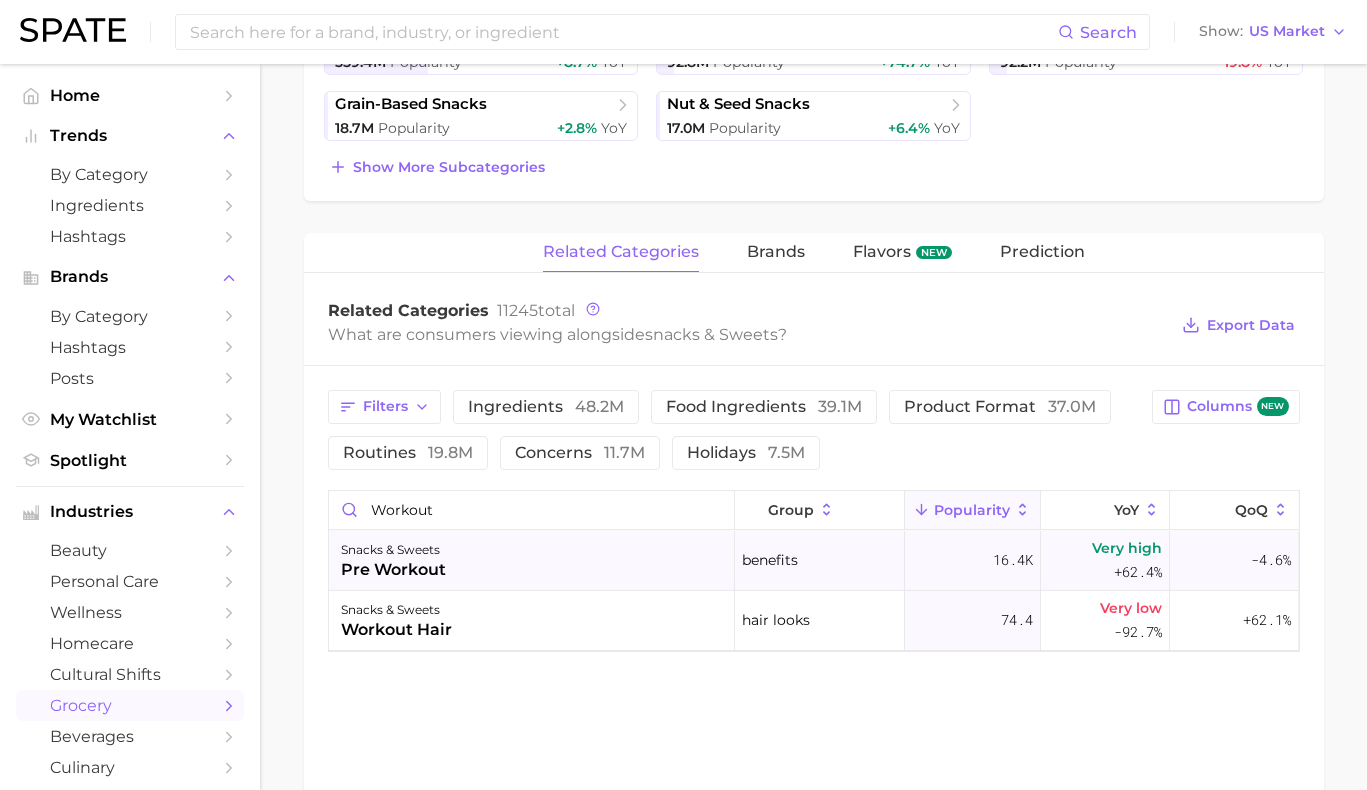 click on "snacks & sweets pre workout" at bounding box center (532, 561) 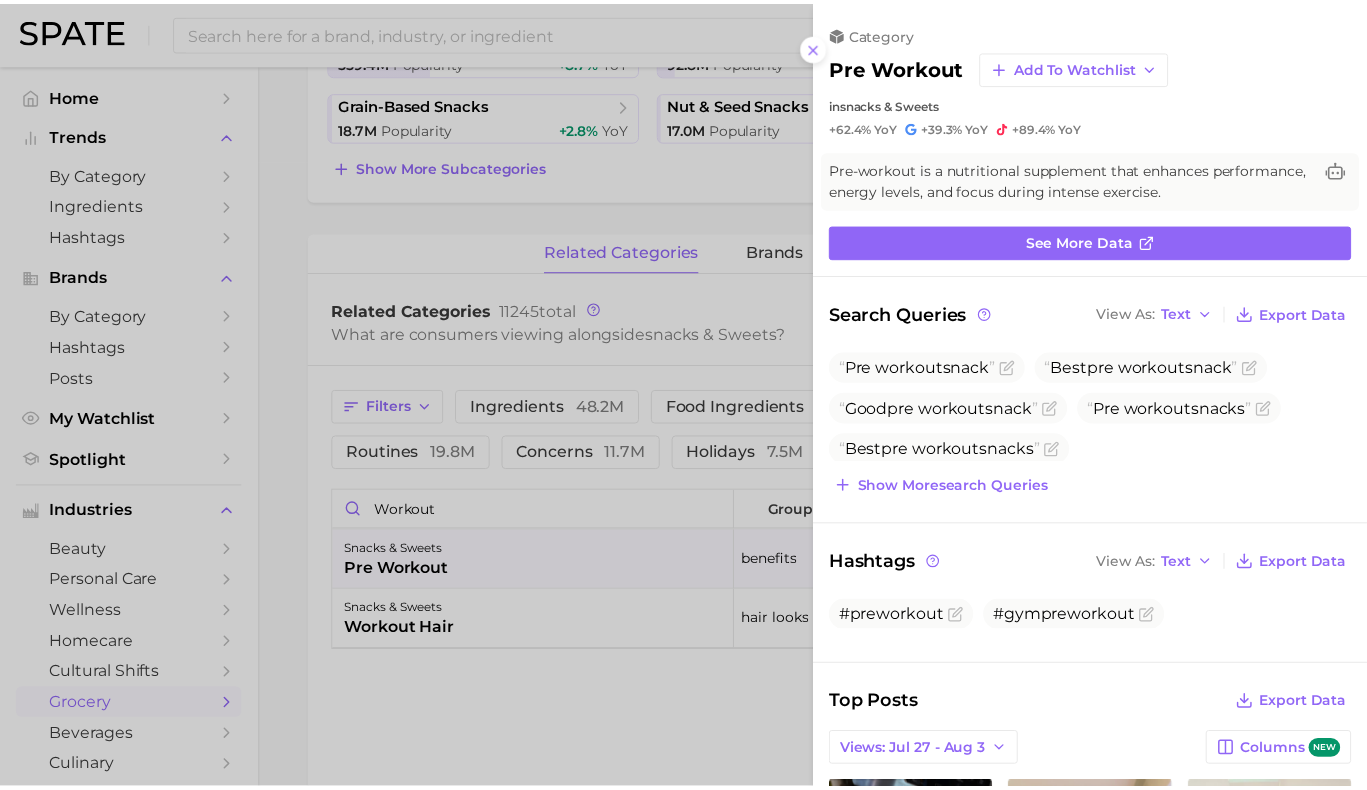 scroll, scrollTop: 0, scrollLeft: 0, axis: both 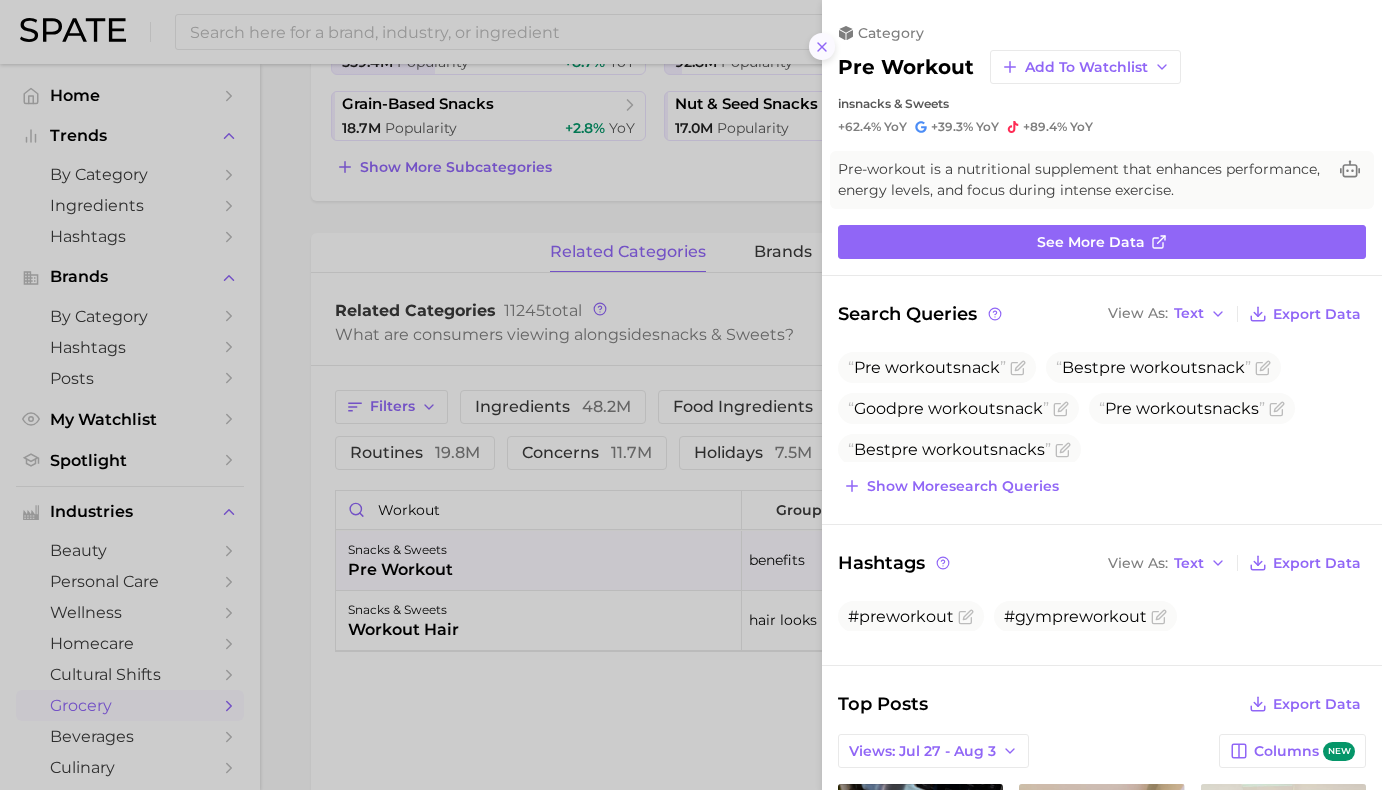 click 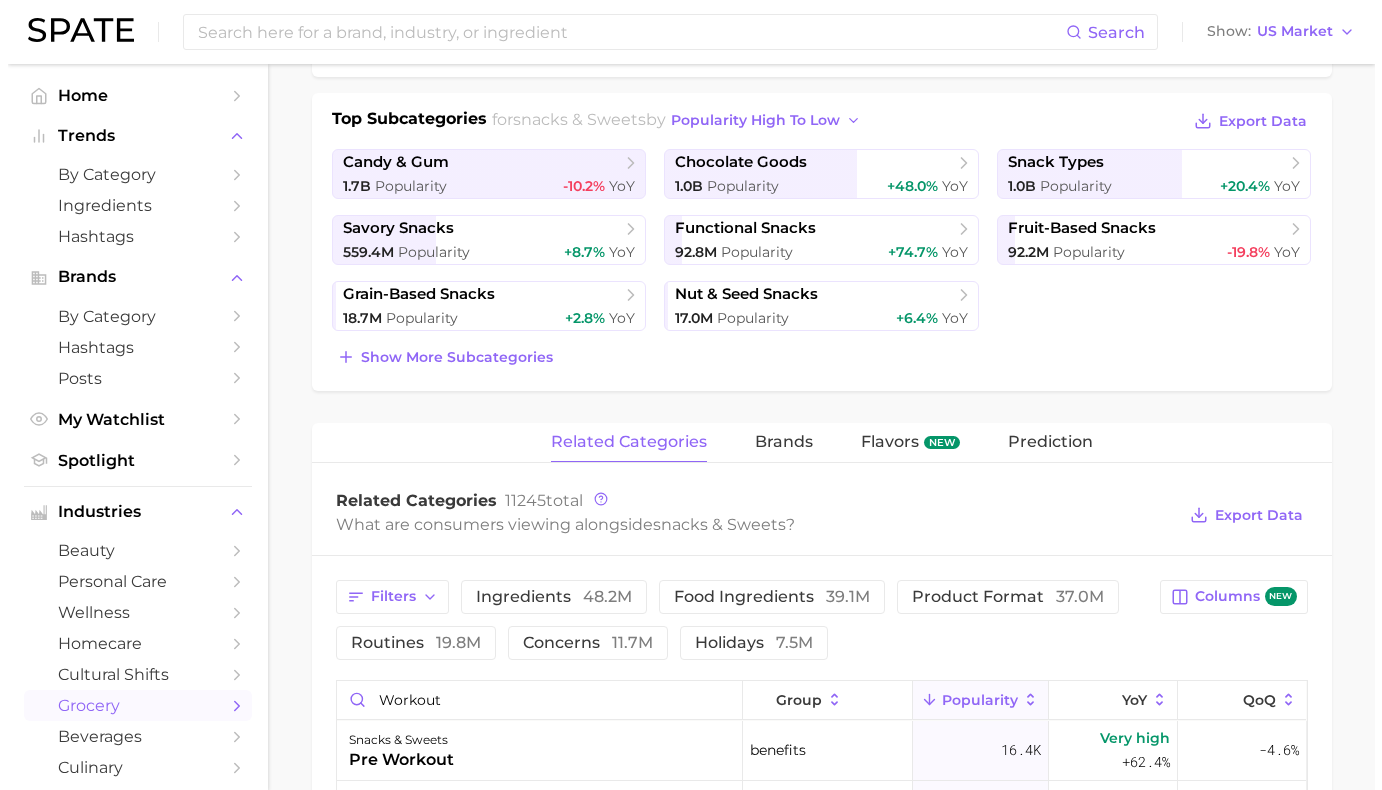 scroll, scrollTop: 835, scrollLeft: 0, axis: vertical 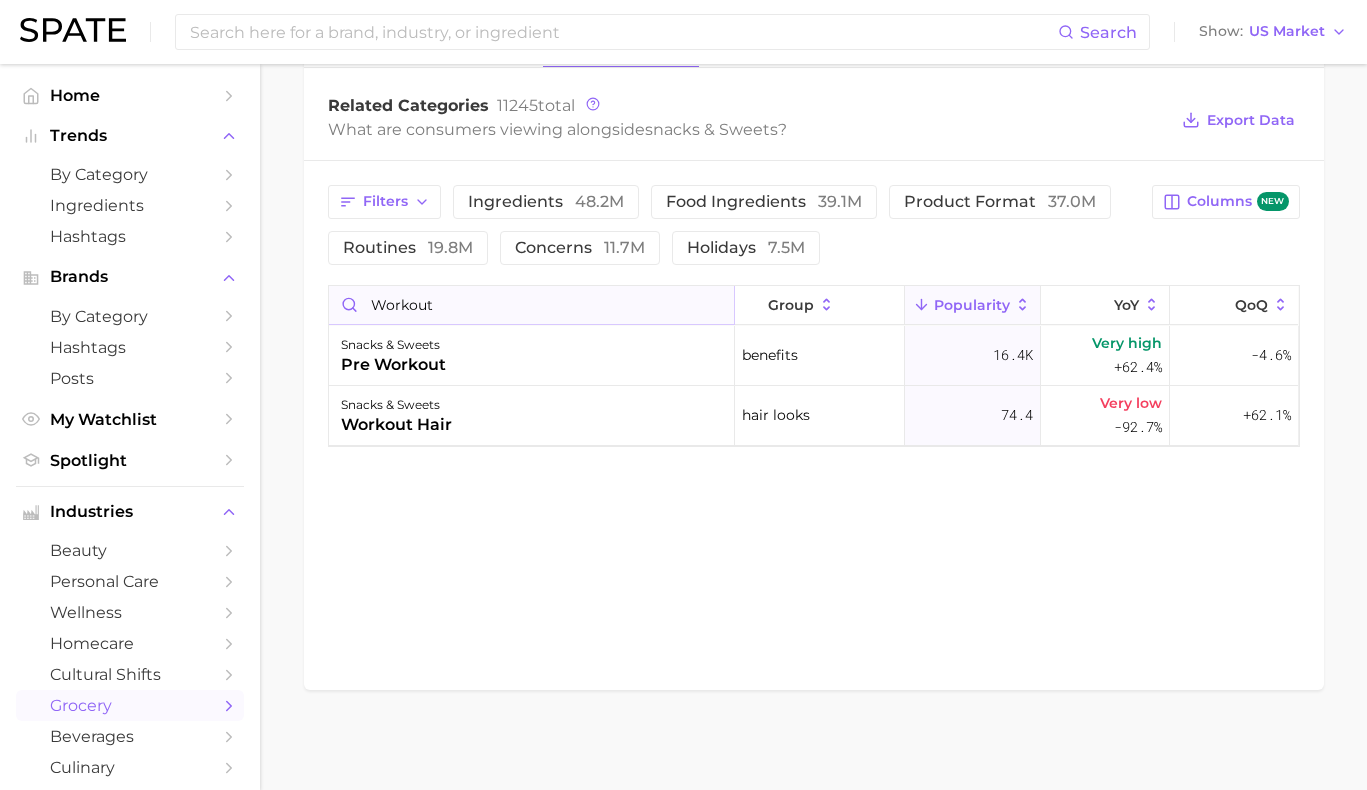 drag, startPoint x: 461, startPoint y: 298, endPoint x: 371, endPoint y: 304, distance: 90.199776 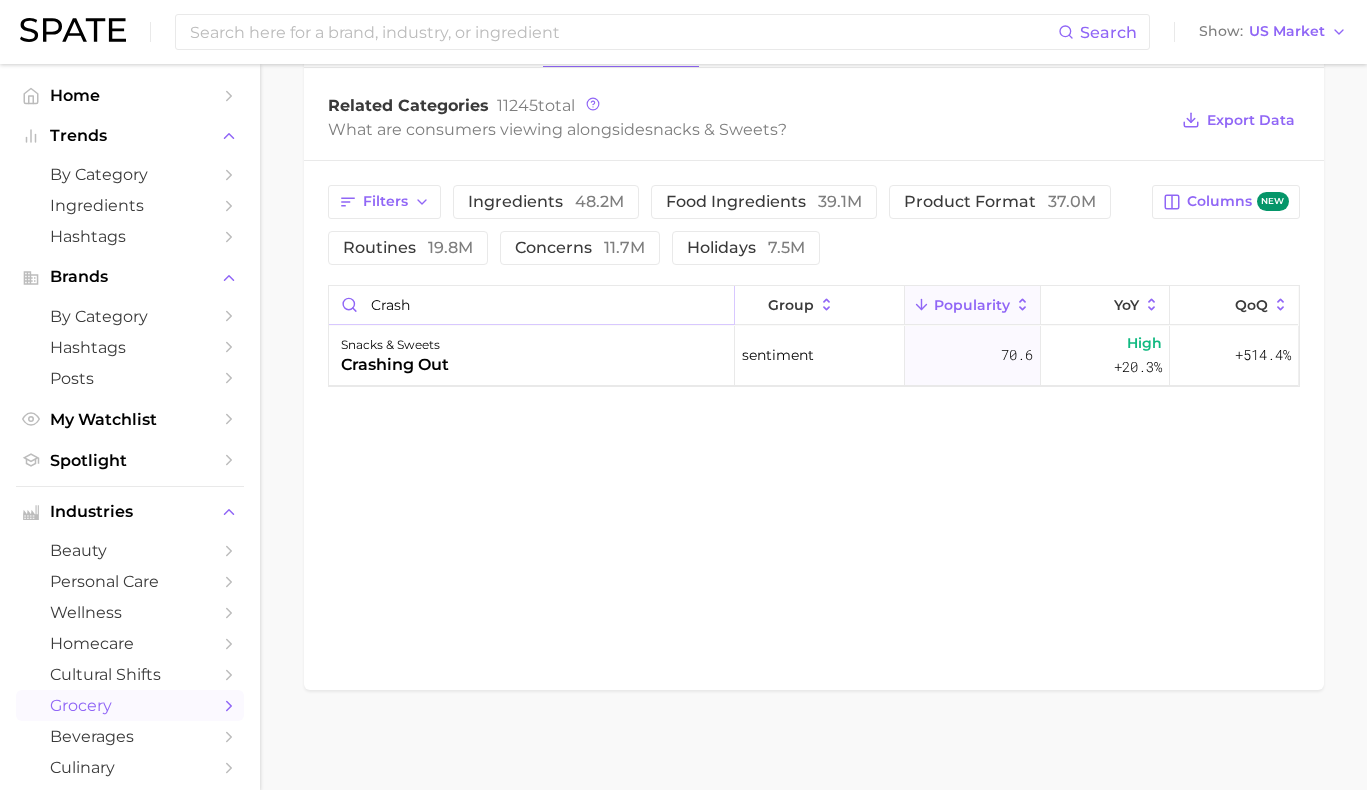drag, startPoint x: 421, startPoint y: 306, endPoint x: 316, endPoint y: 295, distance: 105.574615 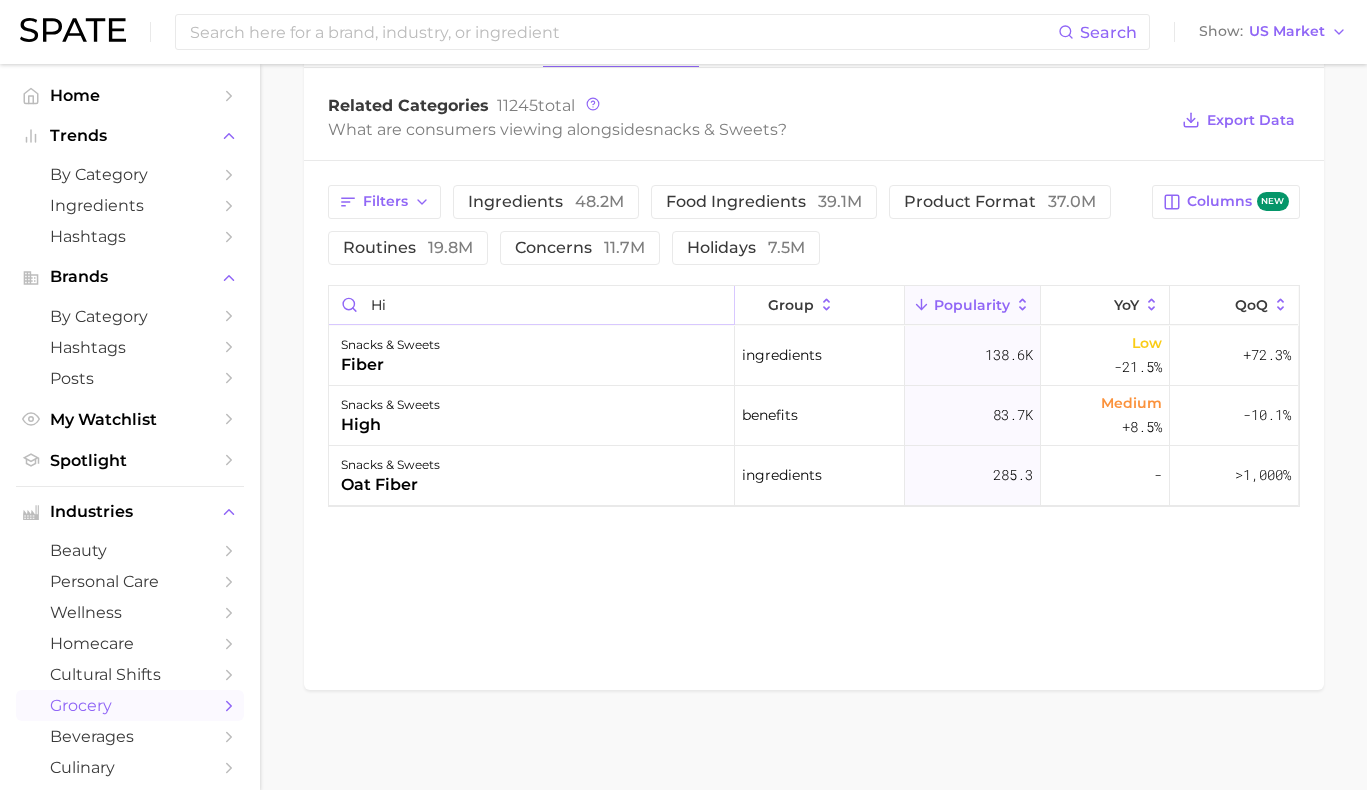type on "h" 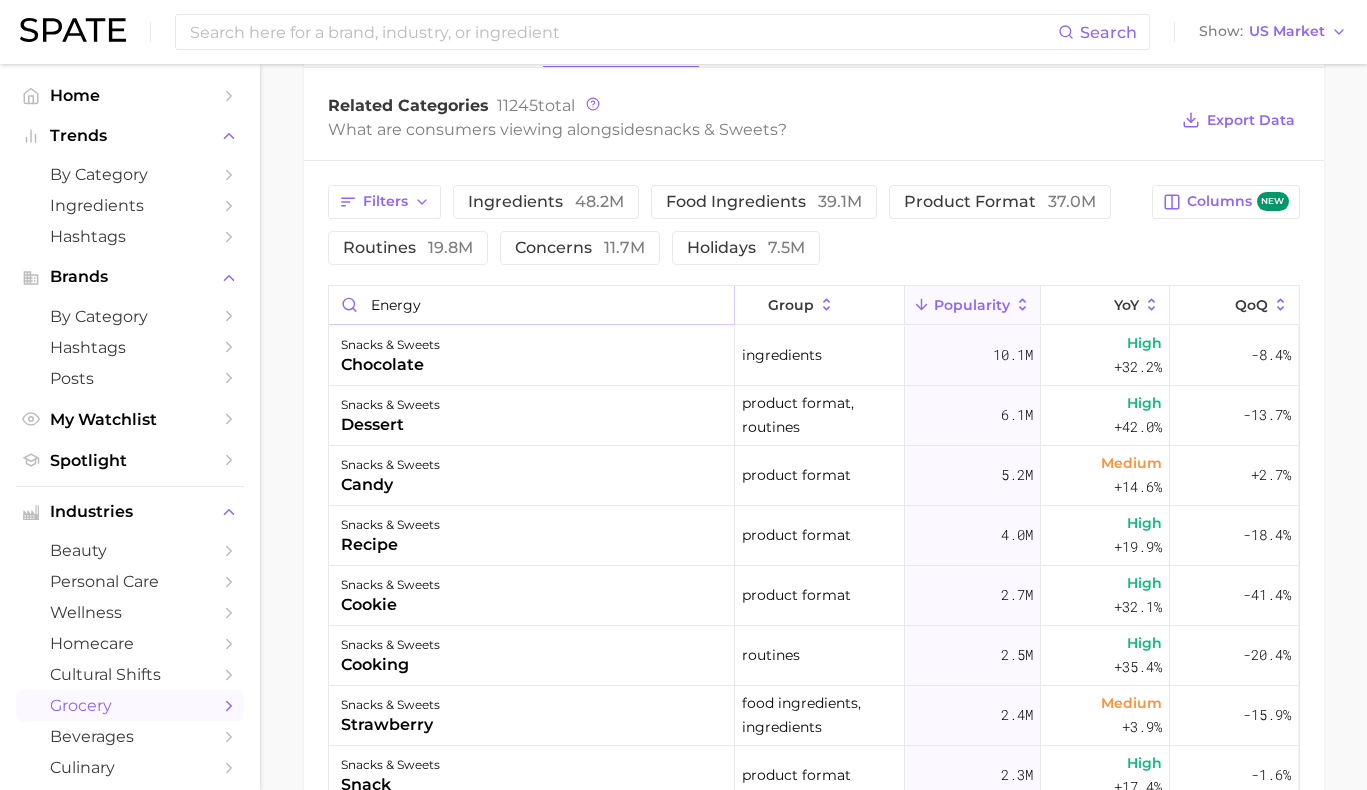 type on "energy" 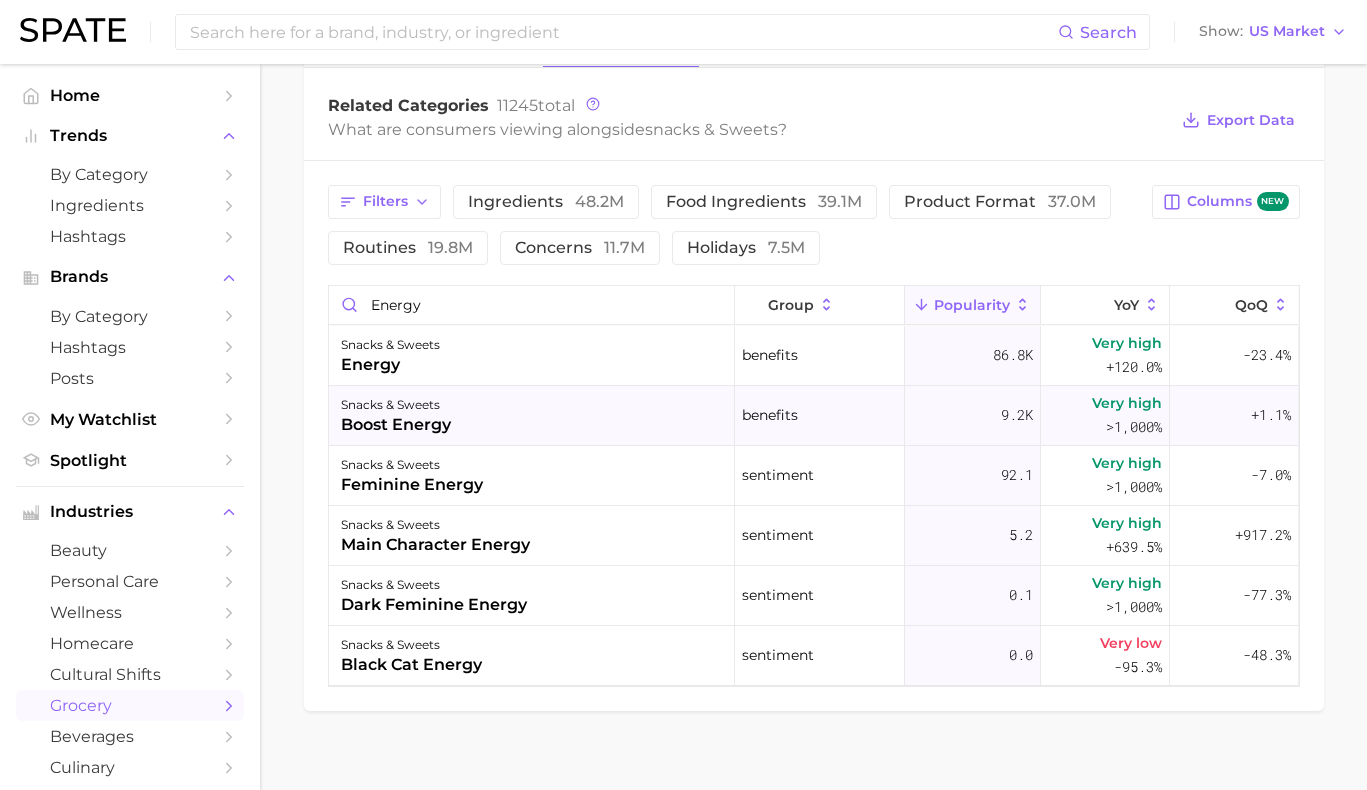 click on "snacks & sweets boost energy" at bounding box center [532, 416] 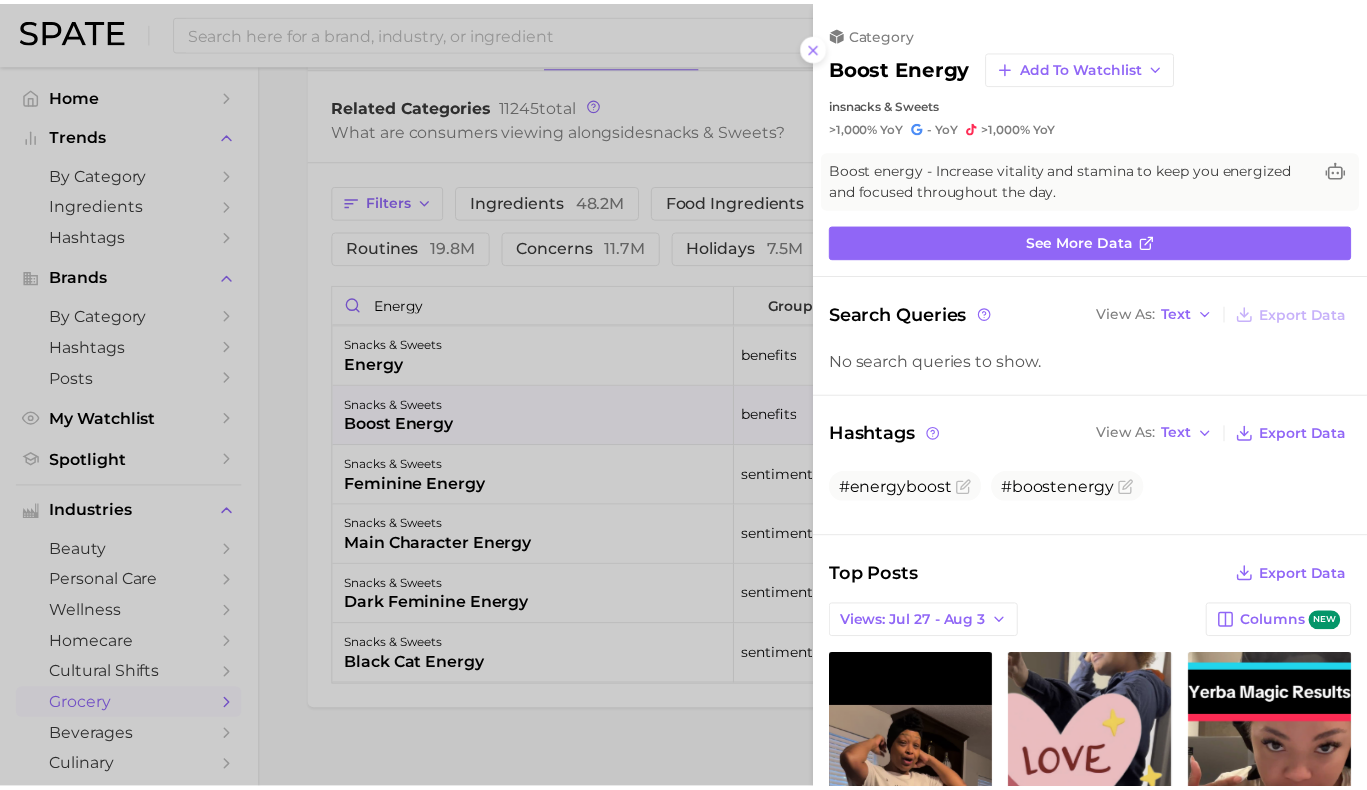 scroll, scrollTop: 0, scrollLeft: 0, axis: both 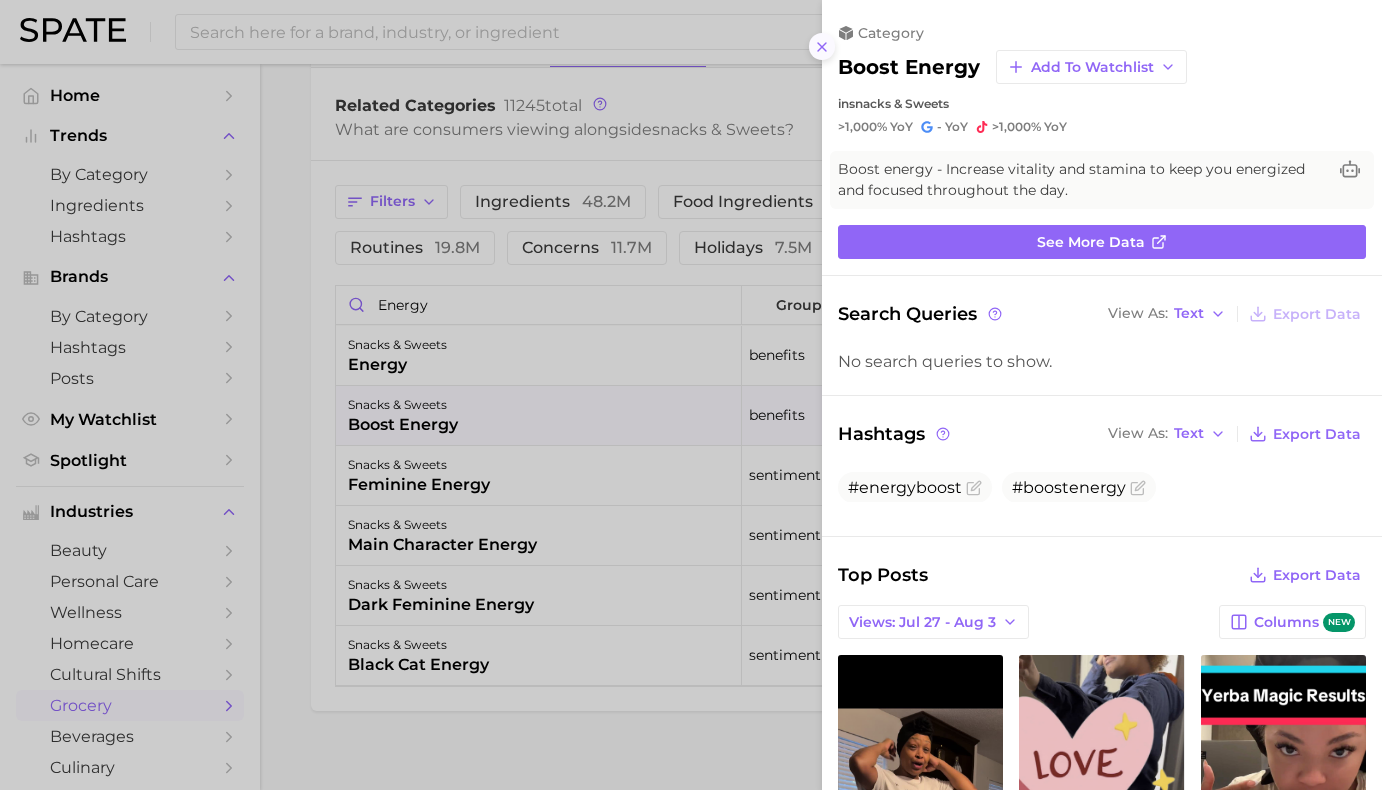click 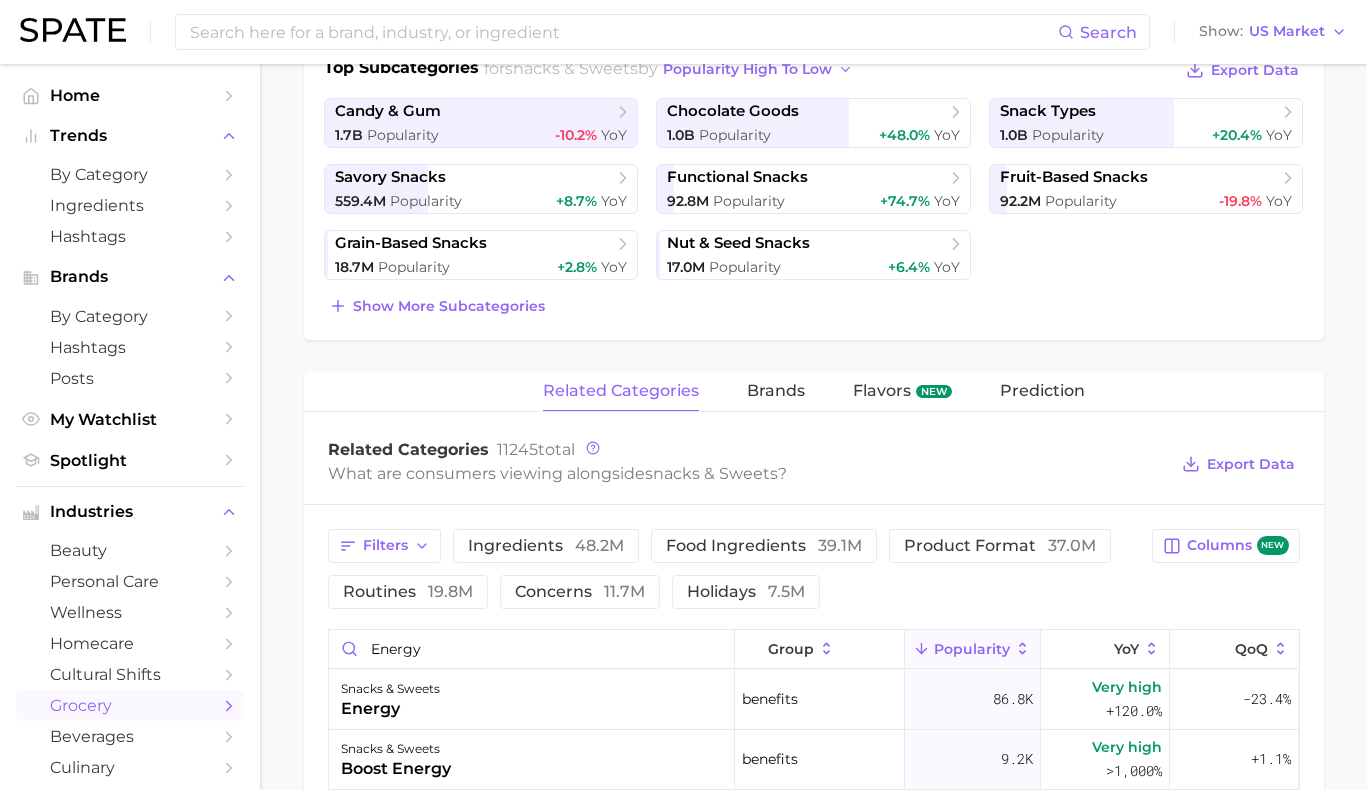 scroll, scrollTop: 662, scrollLeft: 0, axis: vertical 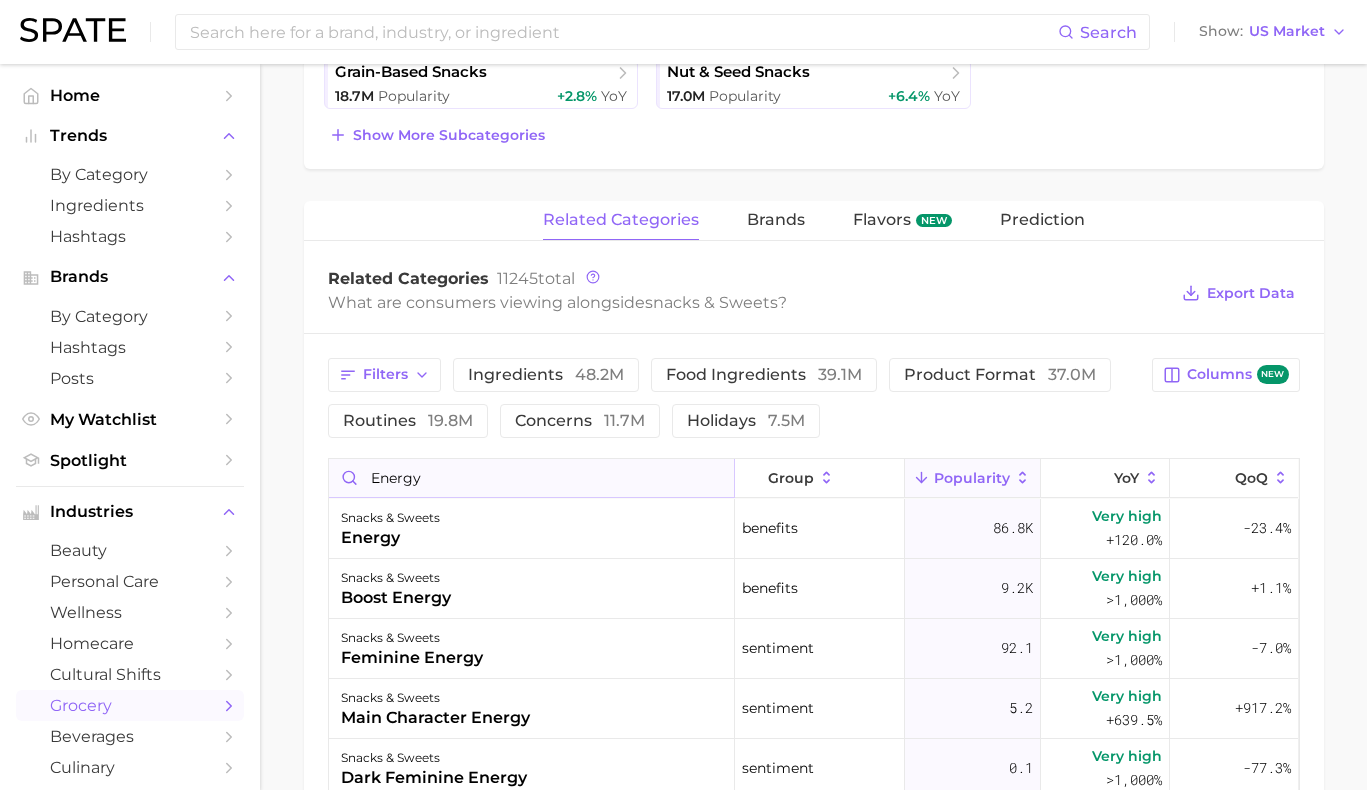 click on "energy" at bounding box center [531, 478] 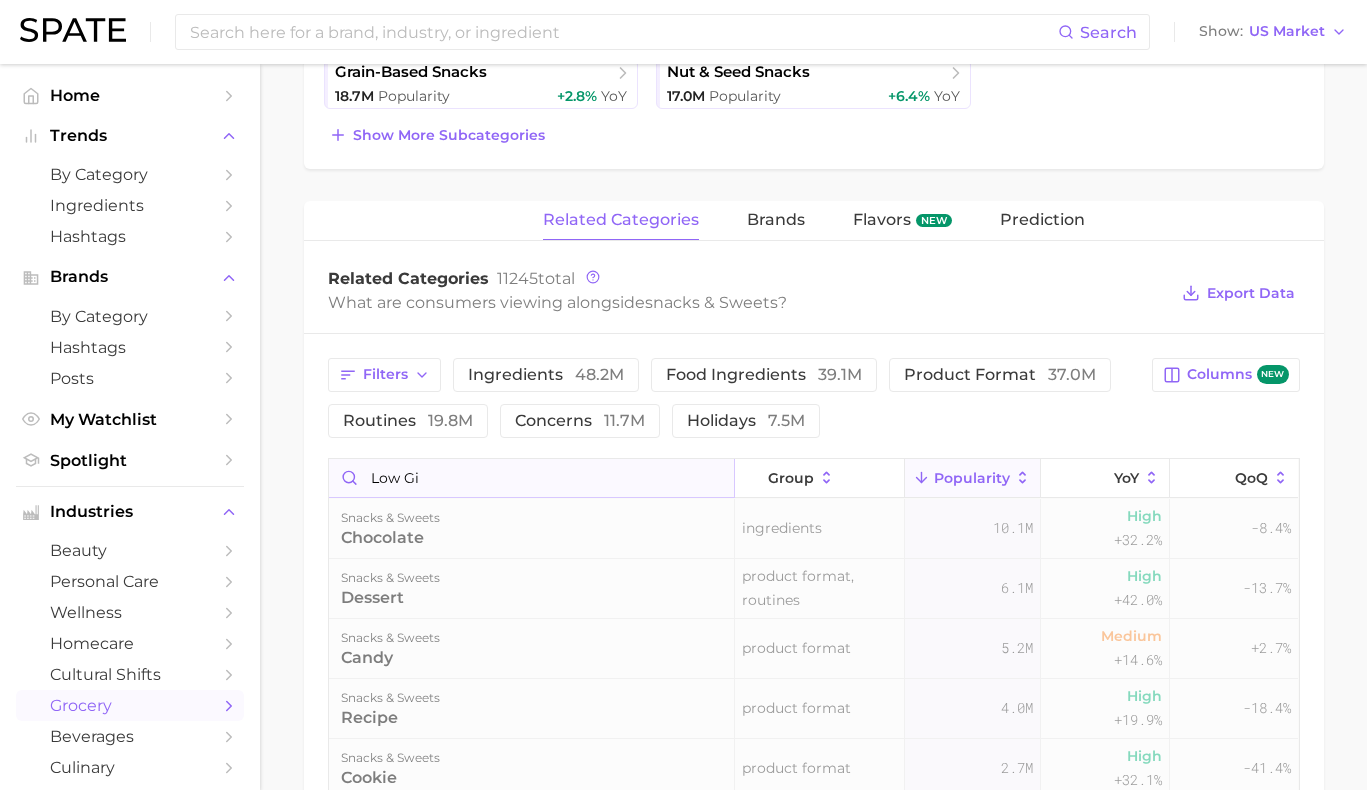 type on "low gi" 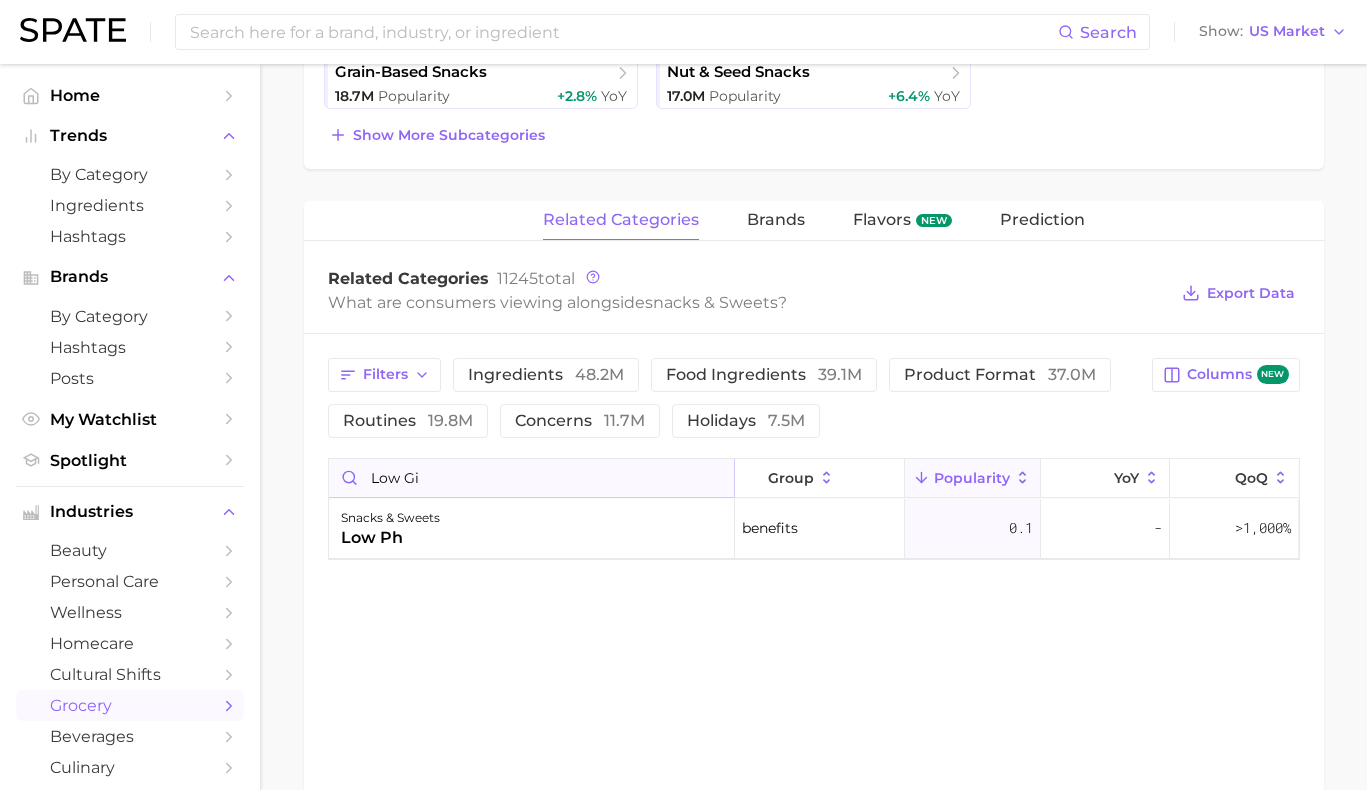 click on "low gi" at bounding box center [531, 478] 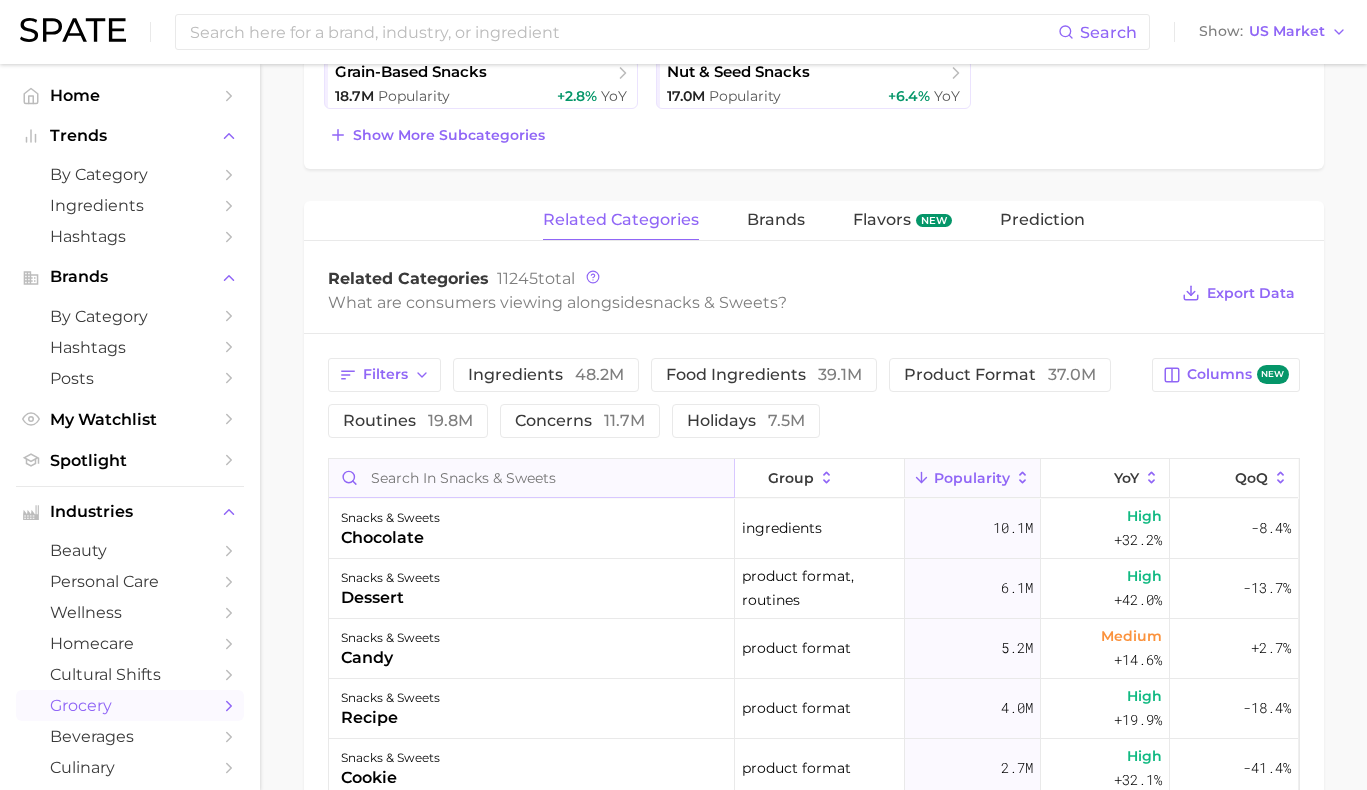 click at bounding box center [531, 478] 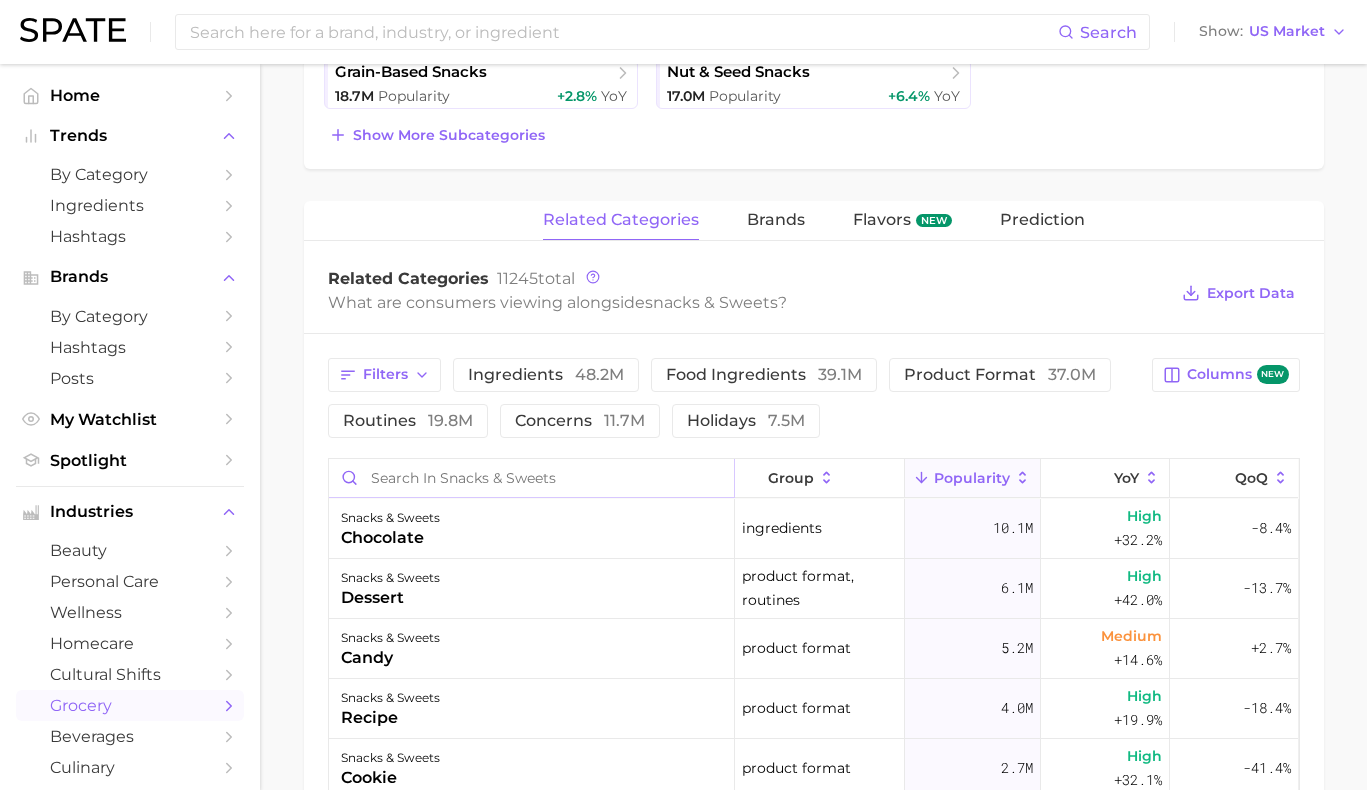 scroll, scrollTop: 831, scrollLeft: 0, axis: vertical 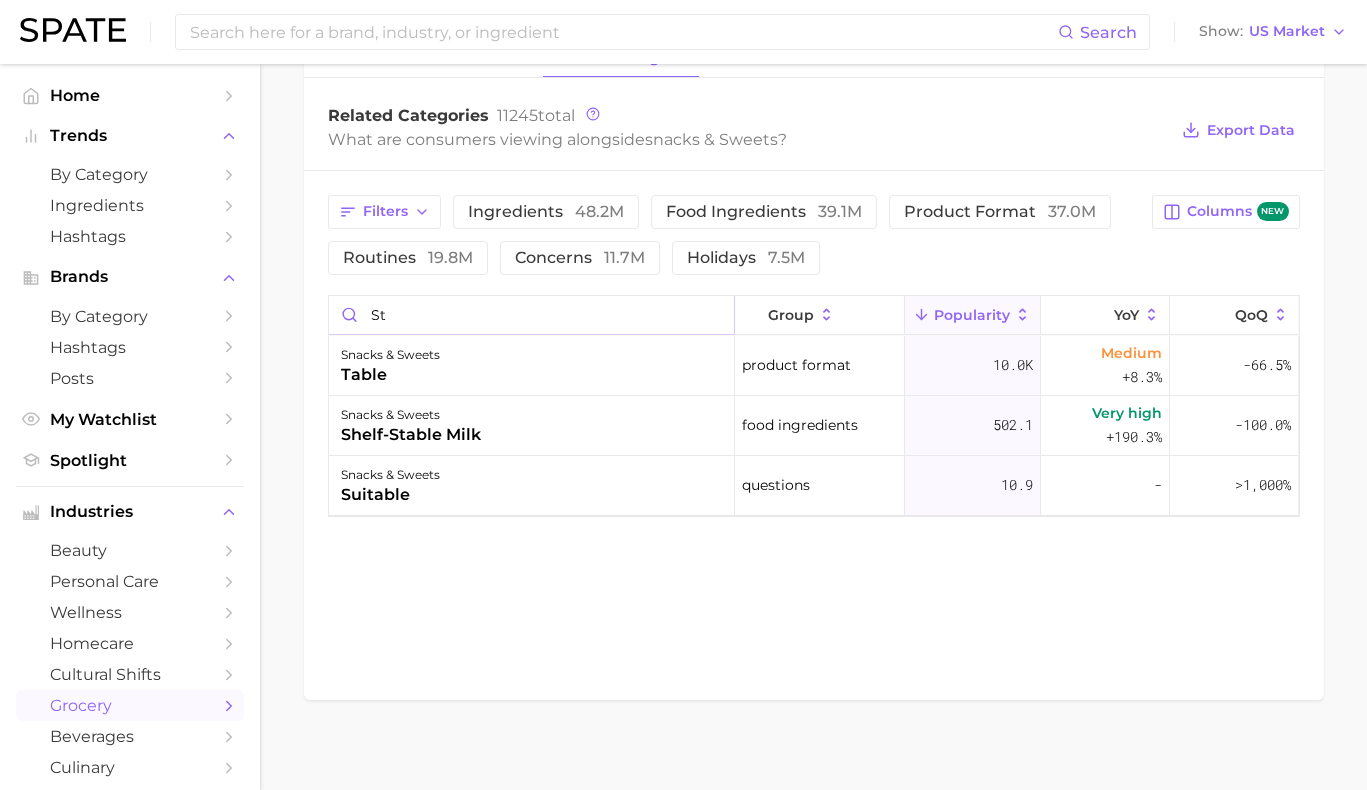 type on "s" 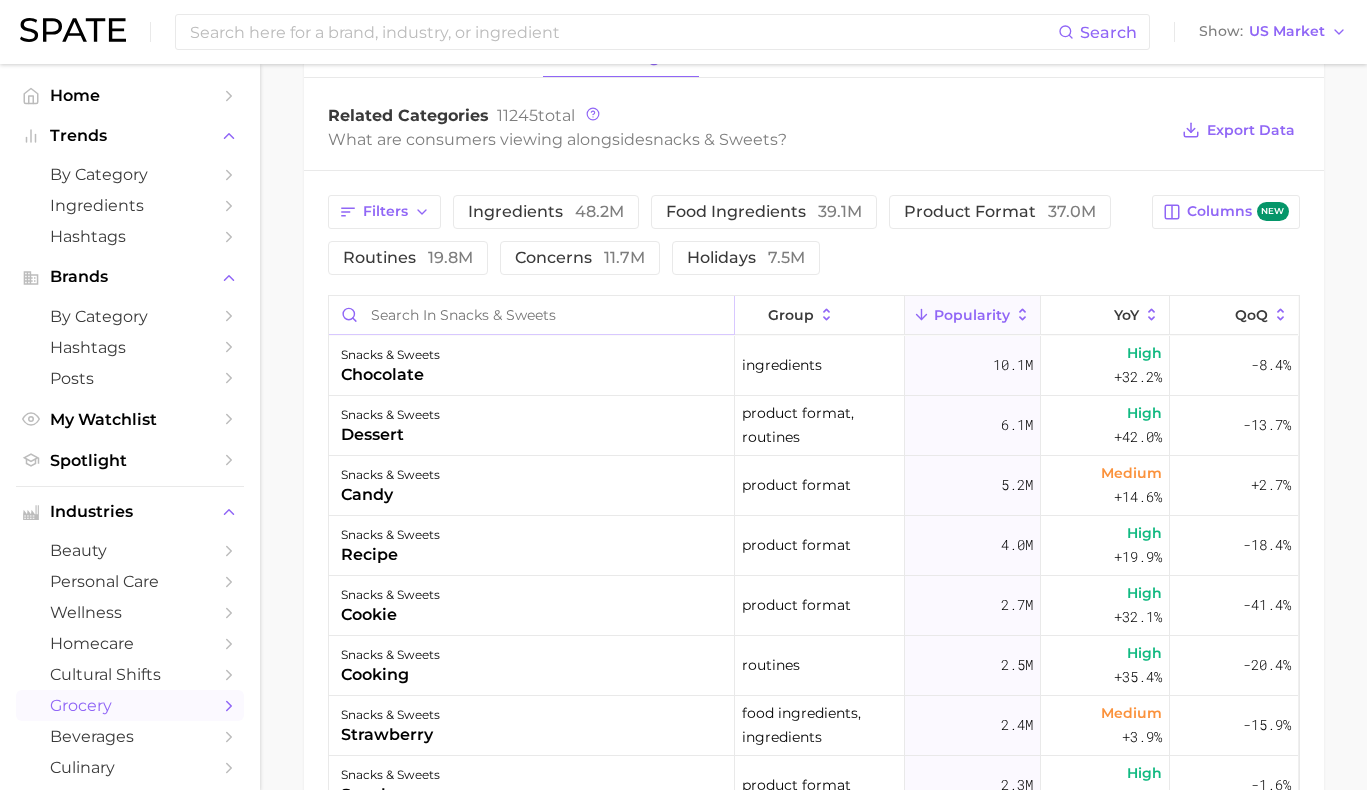 scroll, scrollTop: 0, scrollLeft: 0, axis: both 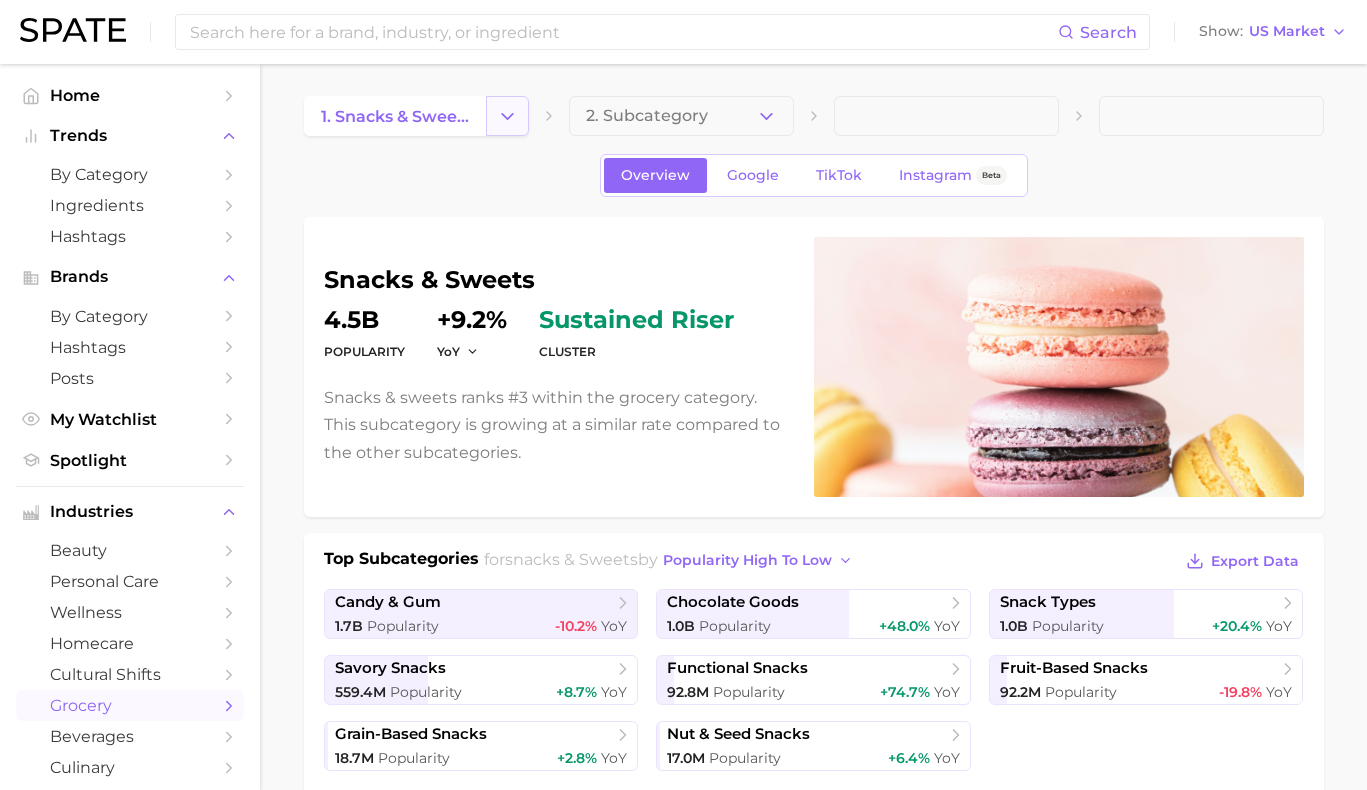 type 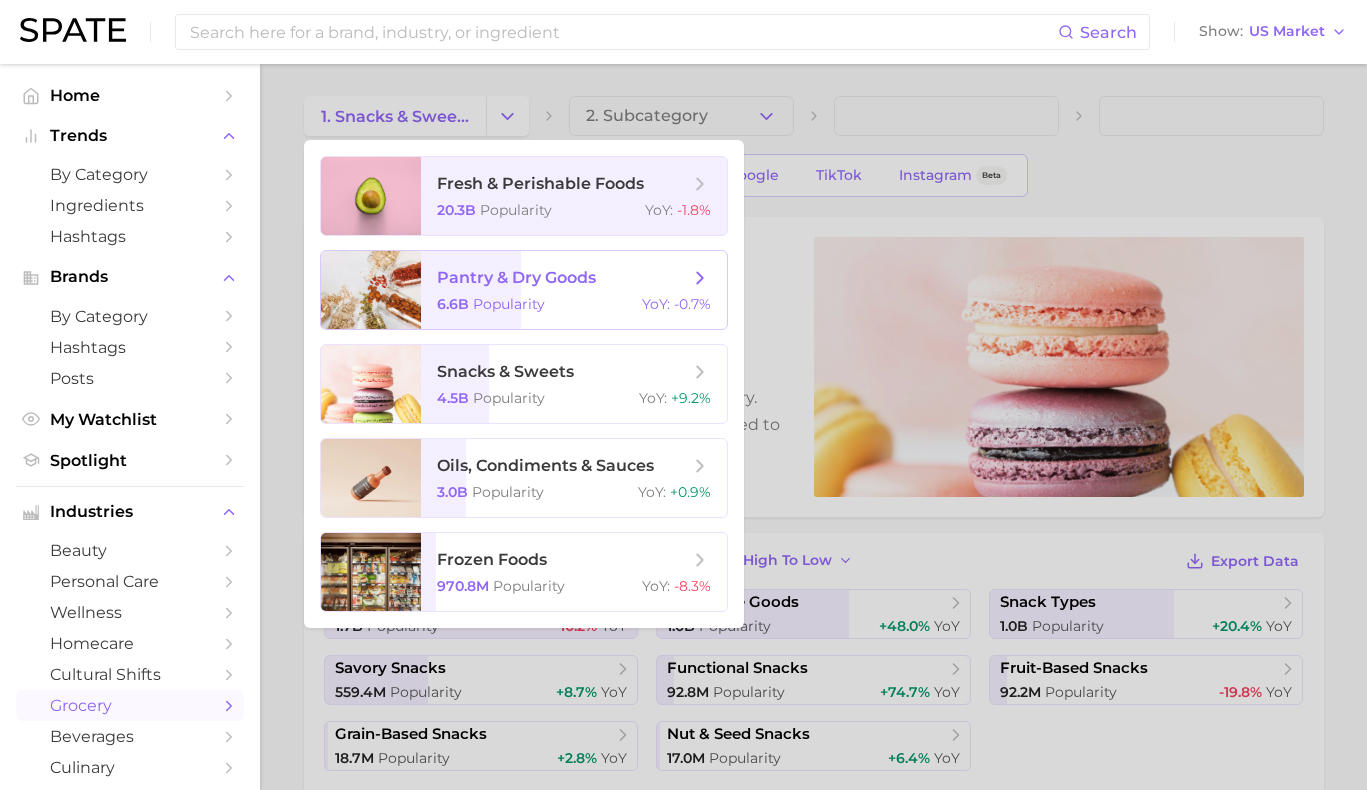 scroll, scrollTop: 4, scrollLeft: 0, axis: vertical 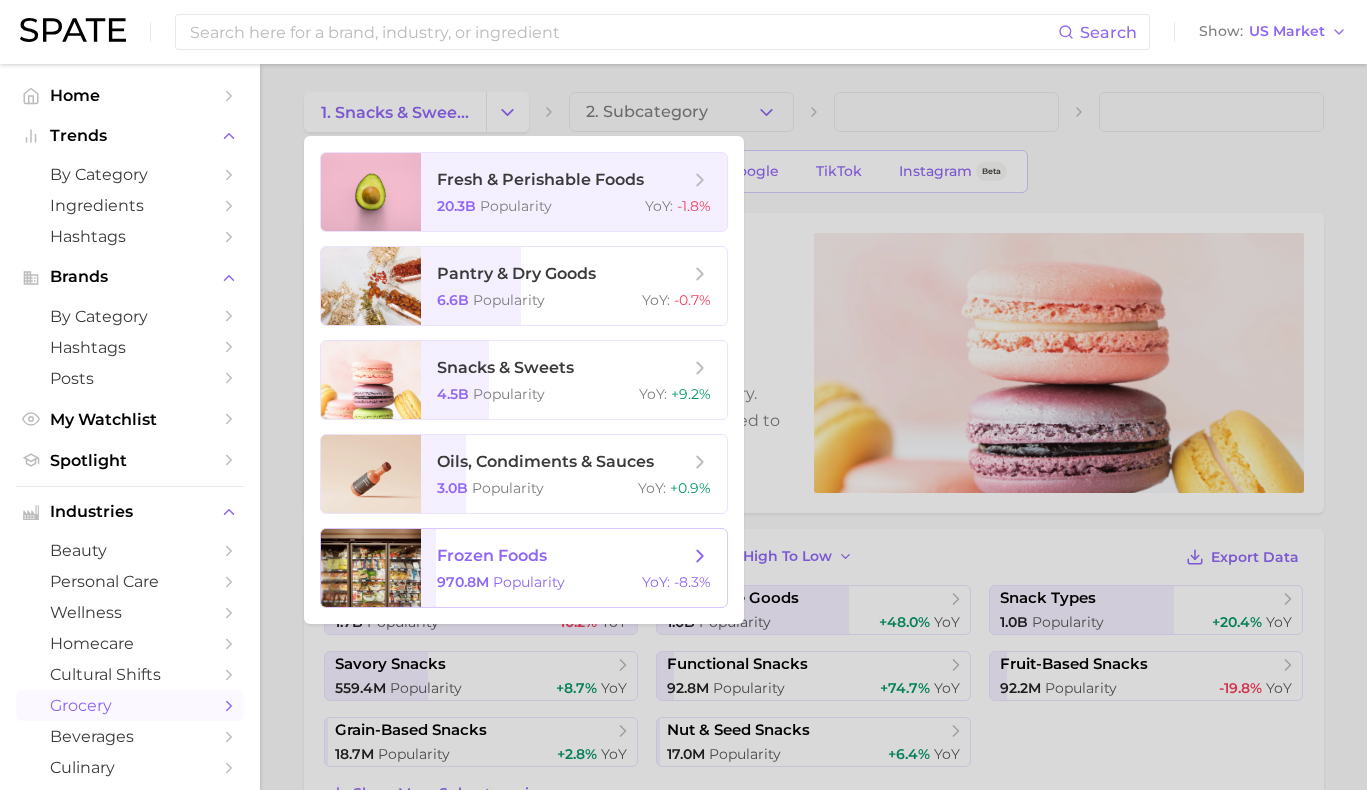 click on "970.8m   Popularity YoY :   -8.3%" at bounding box center (574, 582) 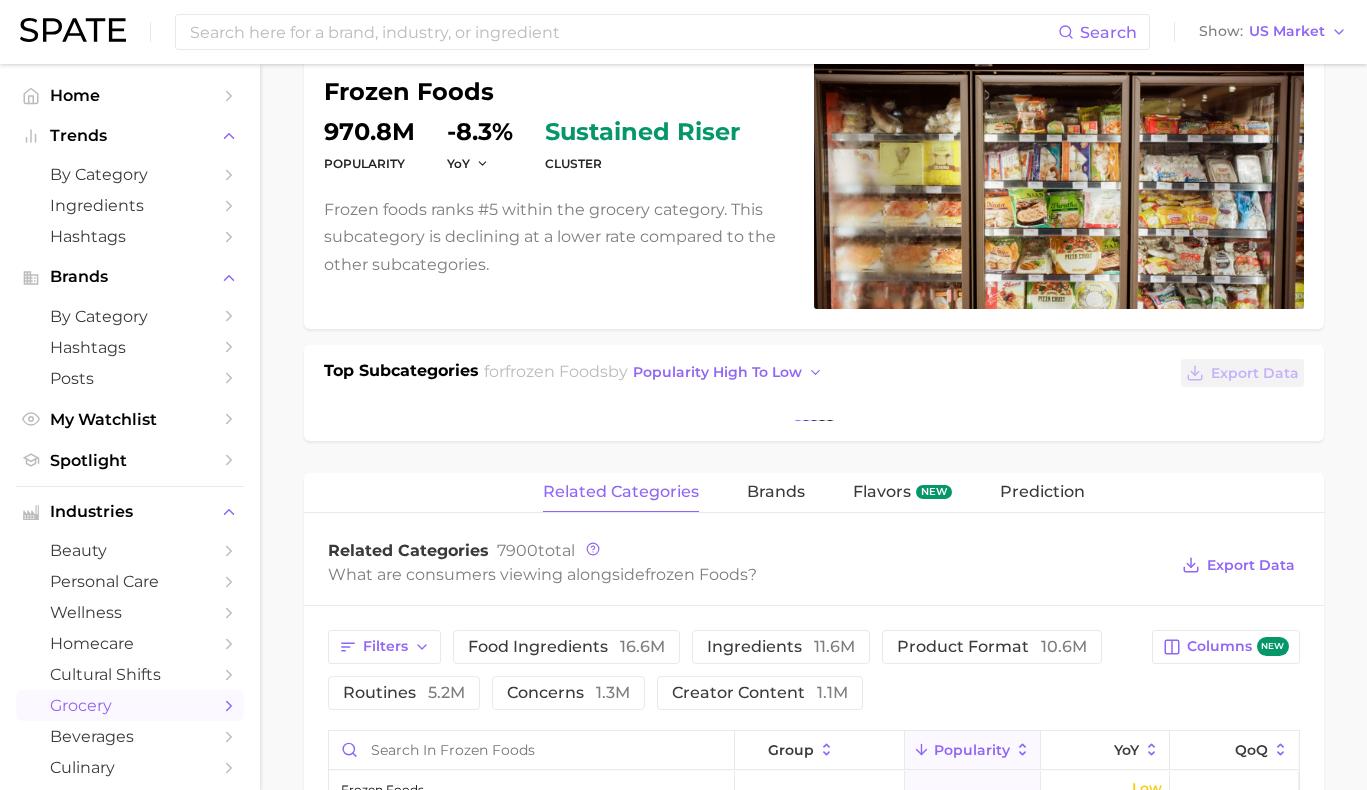 scroll, scrollTop: 564, scrollLeft: 0, axis: vertical 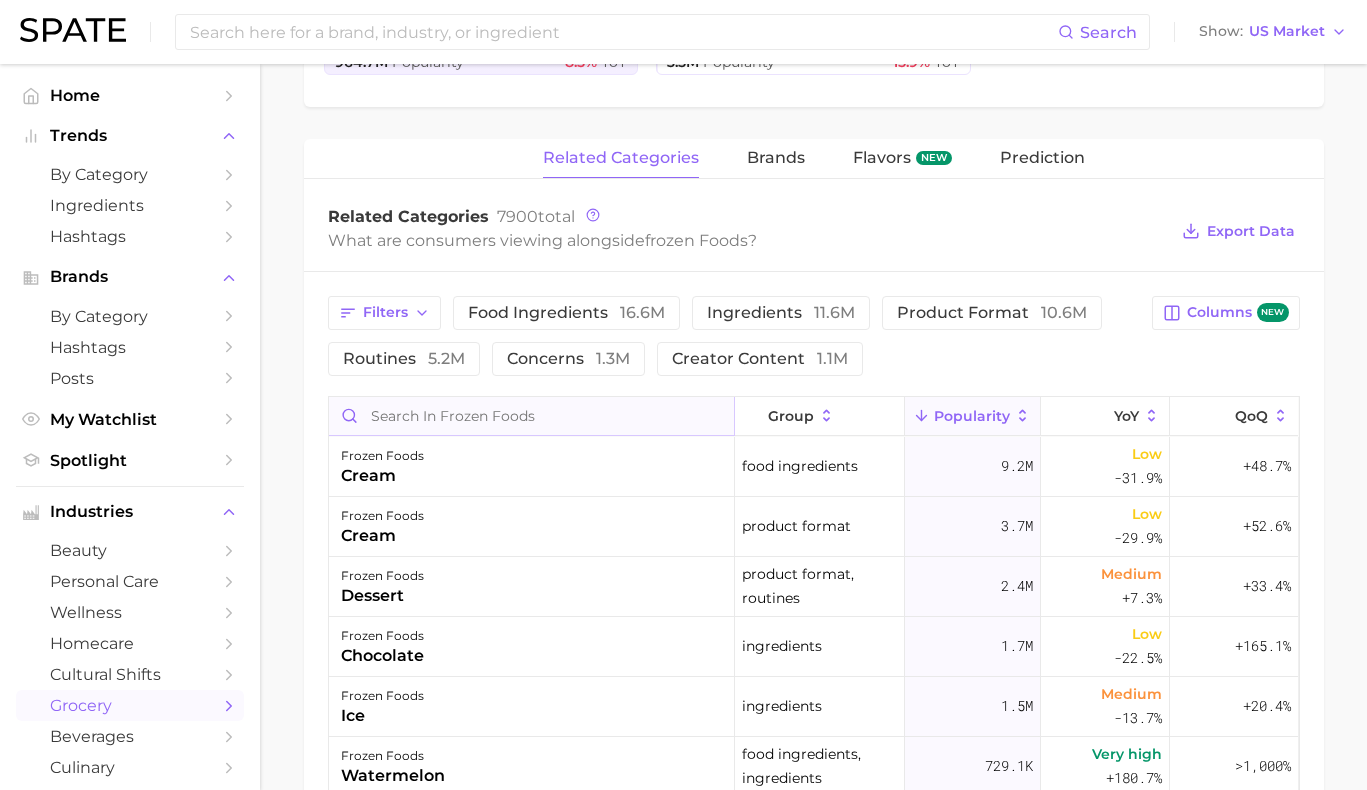 click at bounding box center (531, 416) 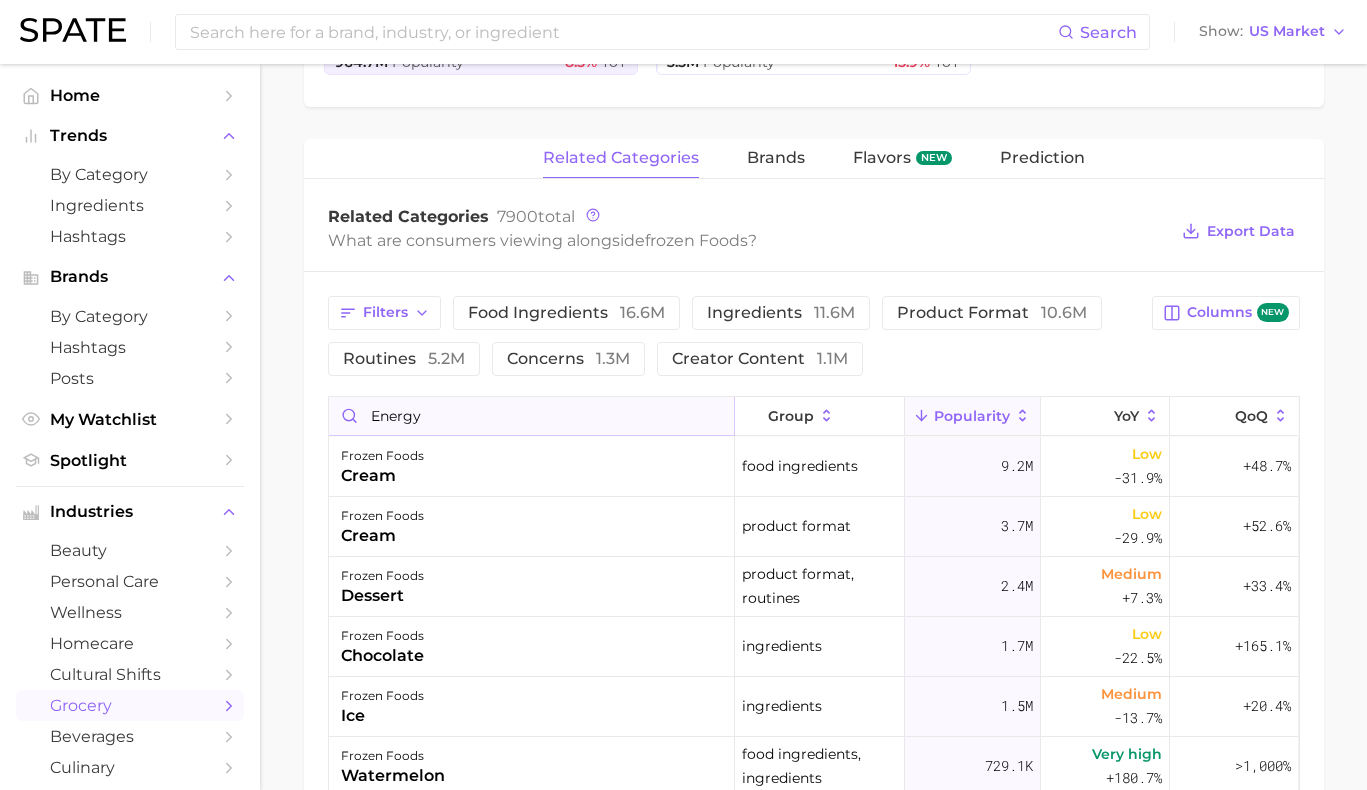 type on "energy" 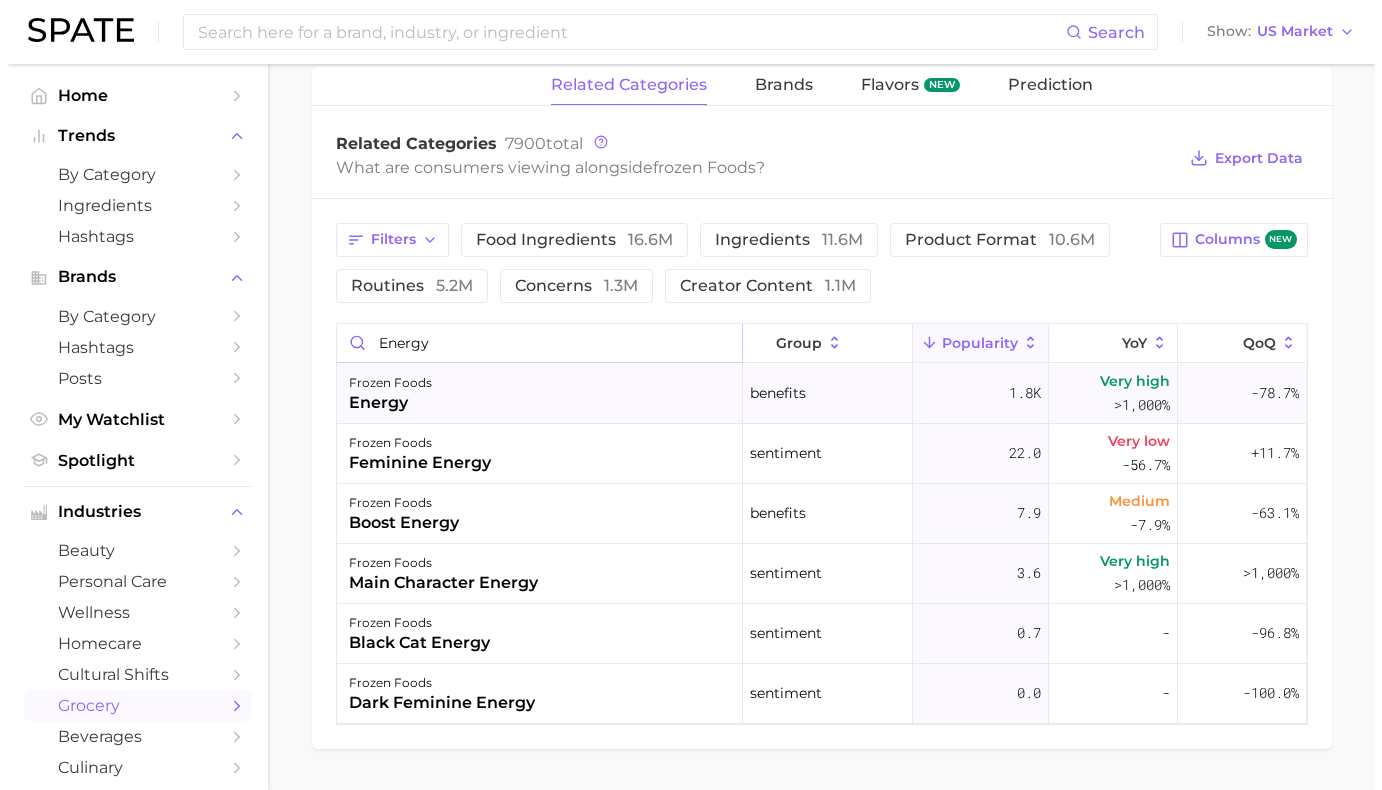 scroll, scrollTop: 612, scrollLeft: 0, axis: vertical 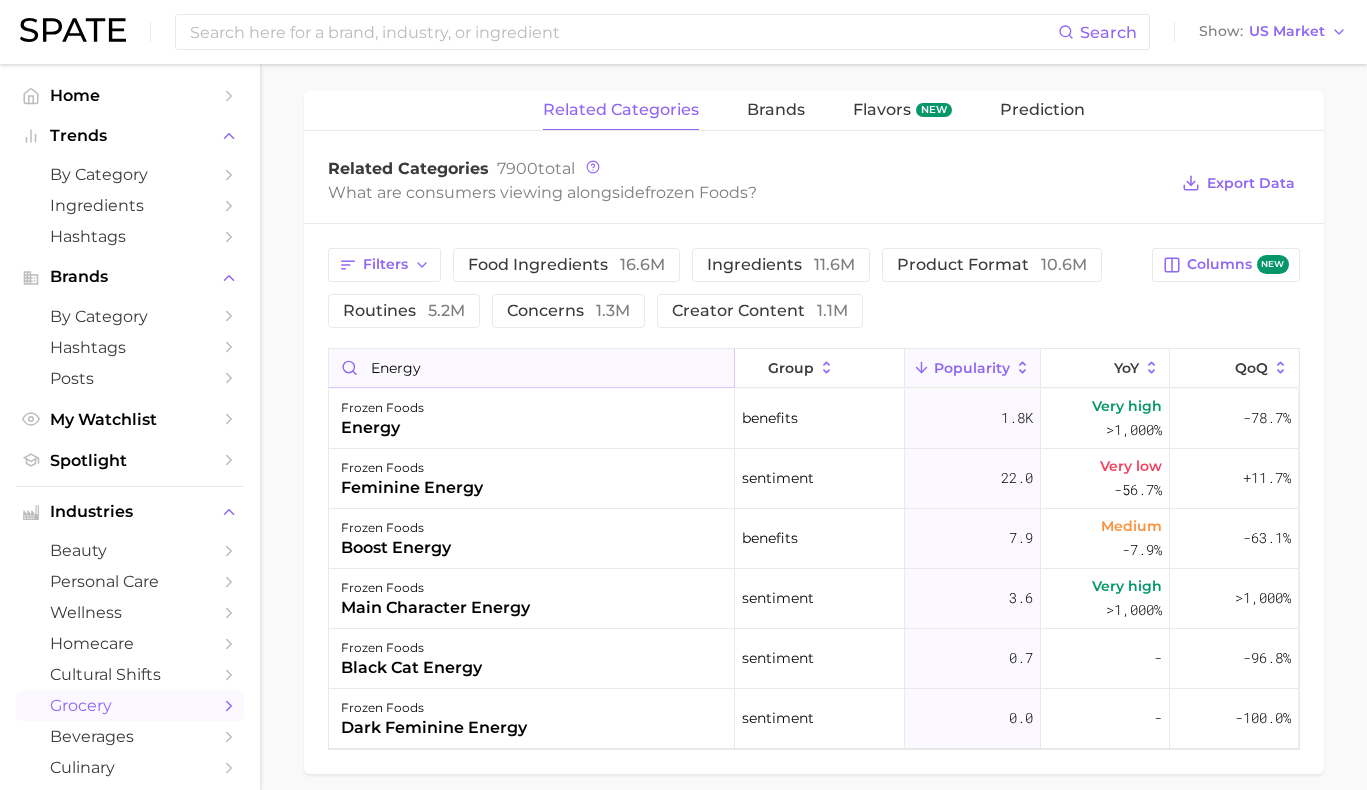 click on "energy" at bounding box center [531, 368] 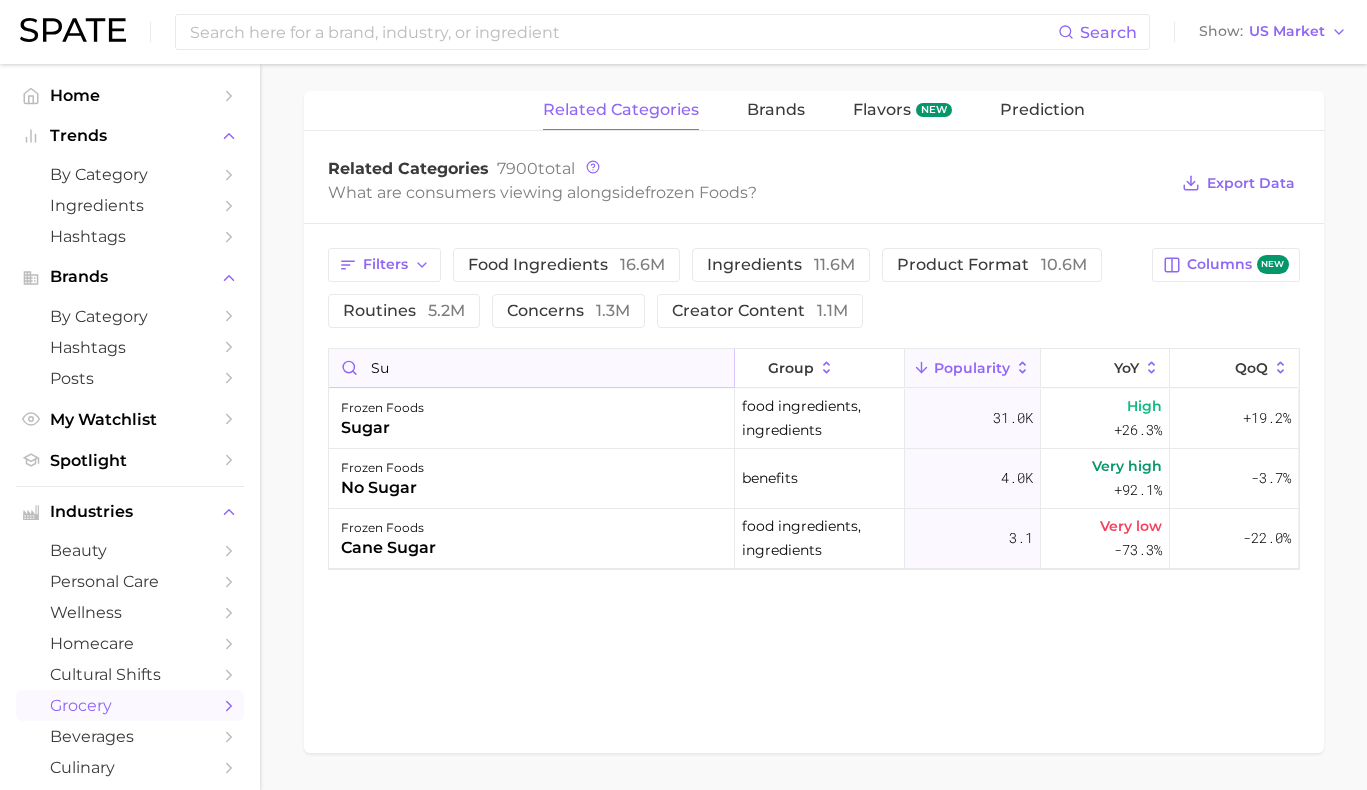 type on "s" 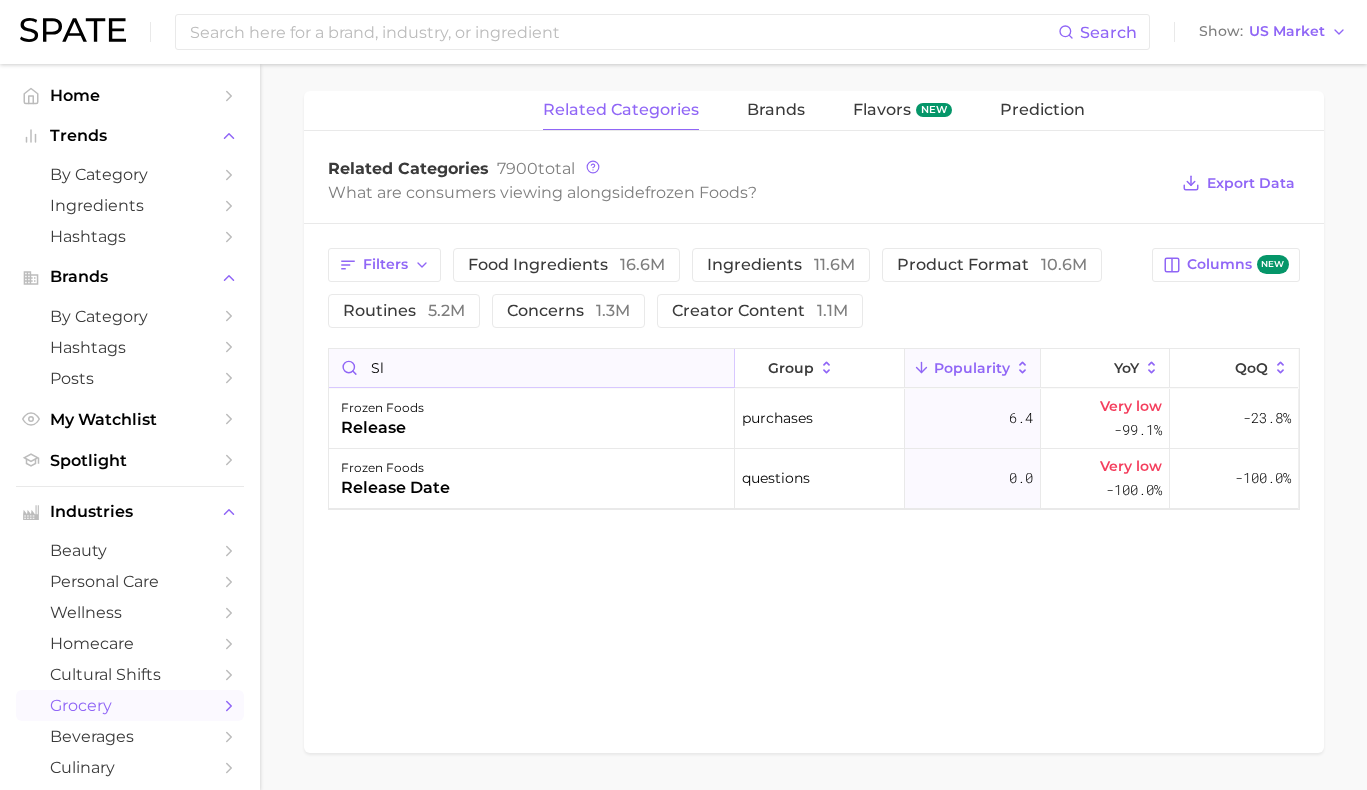type on "s" 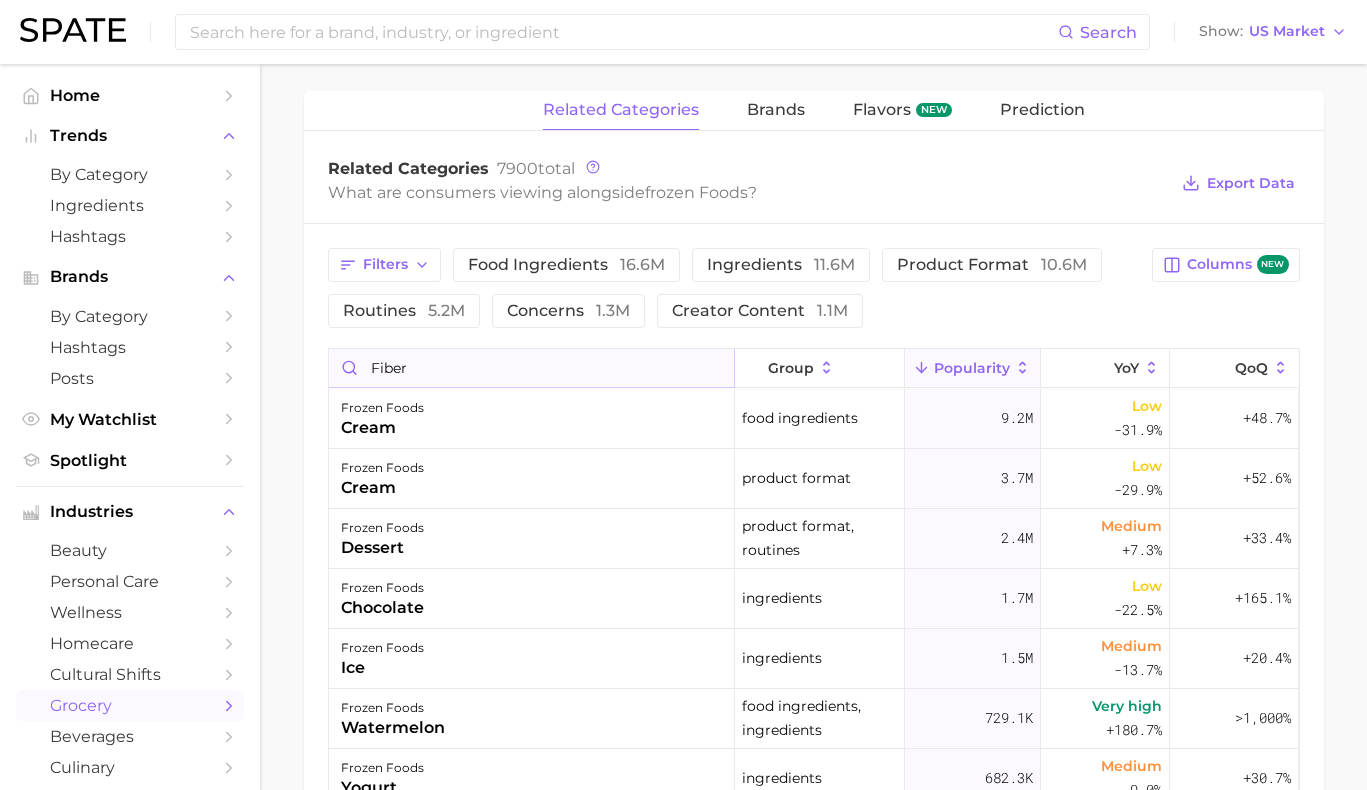 type on "fiber" 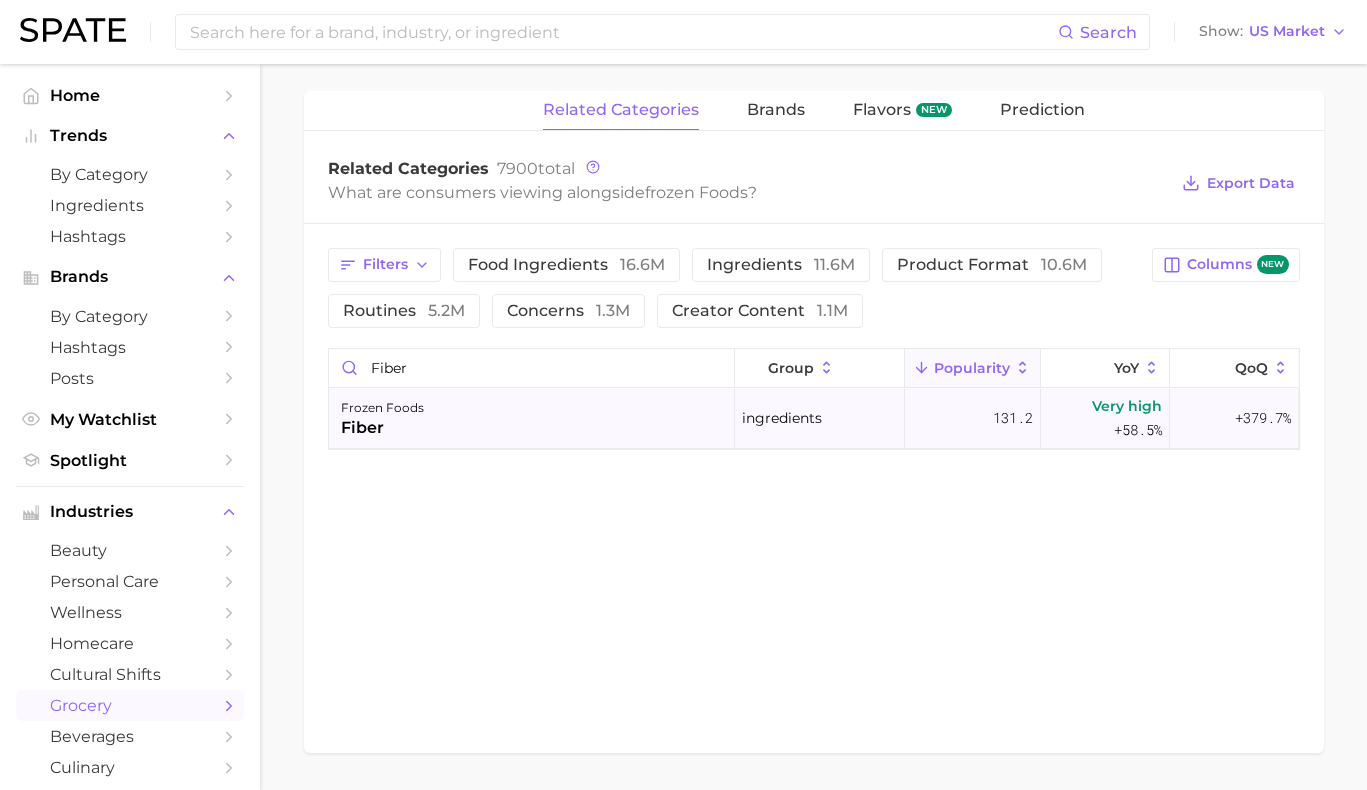 click on "frozen foods fiber" at bounding box center (532, 419) 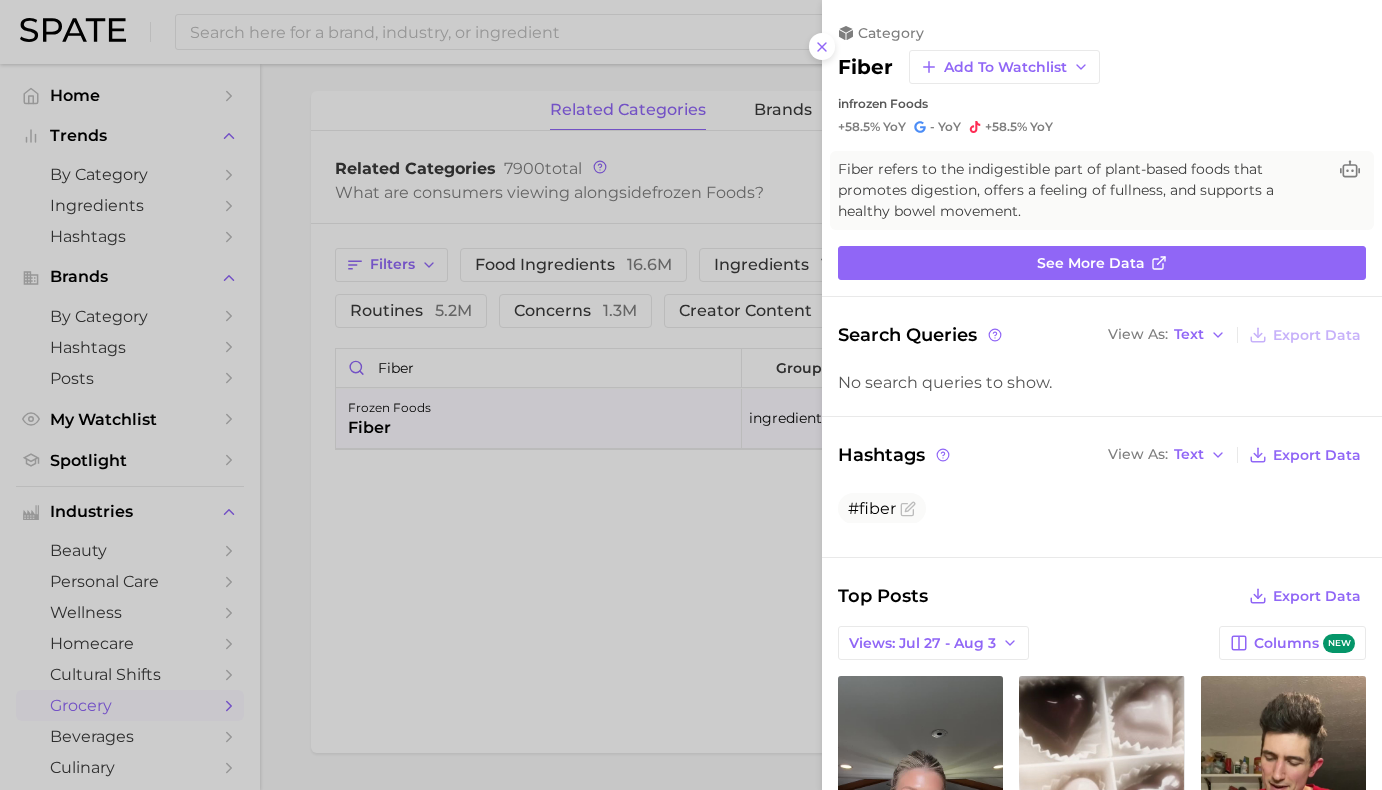 scroll, scrollTop: 0, scrollLeft: 0, axis: both 